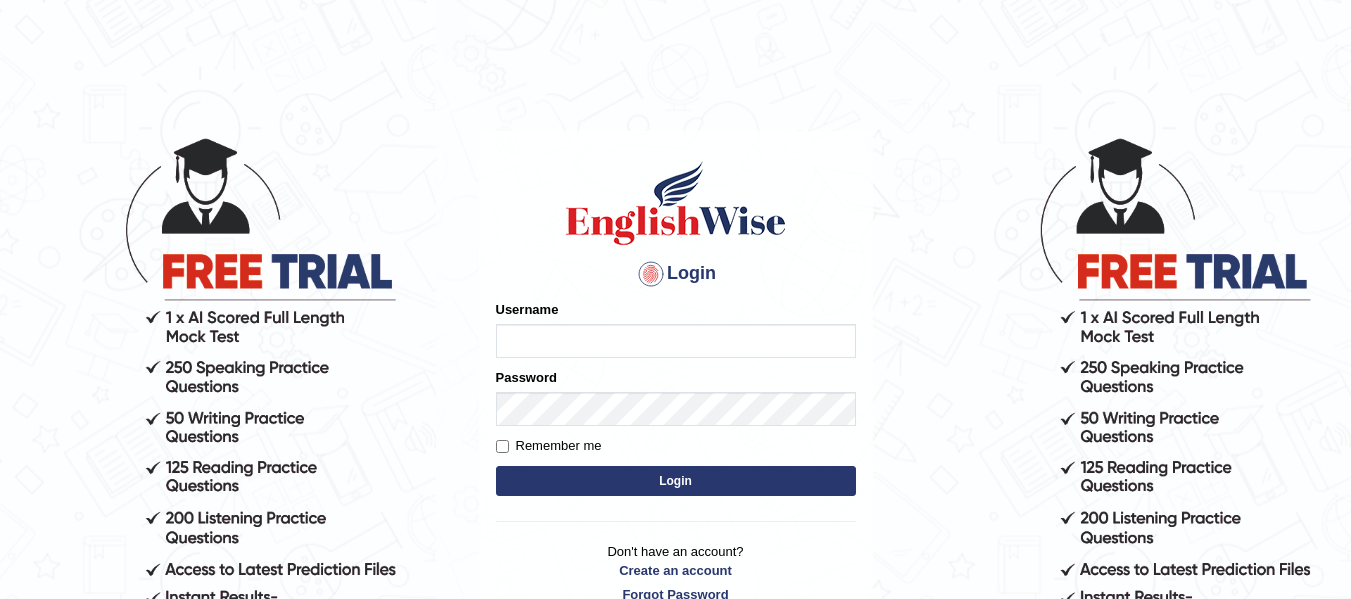 scroll, scrollTop: 0, scrollLeft: 0, axis: both 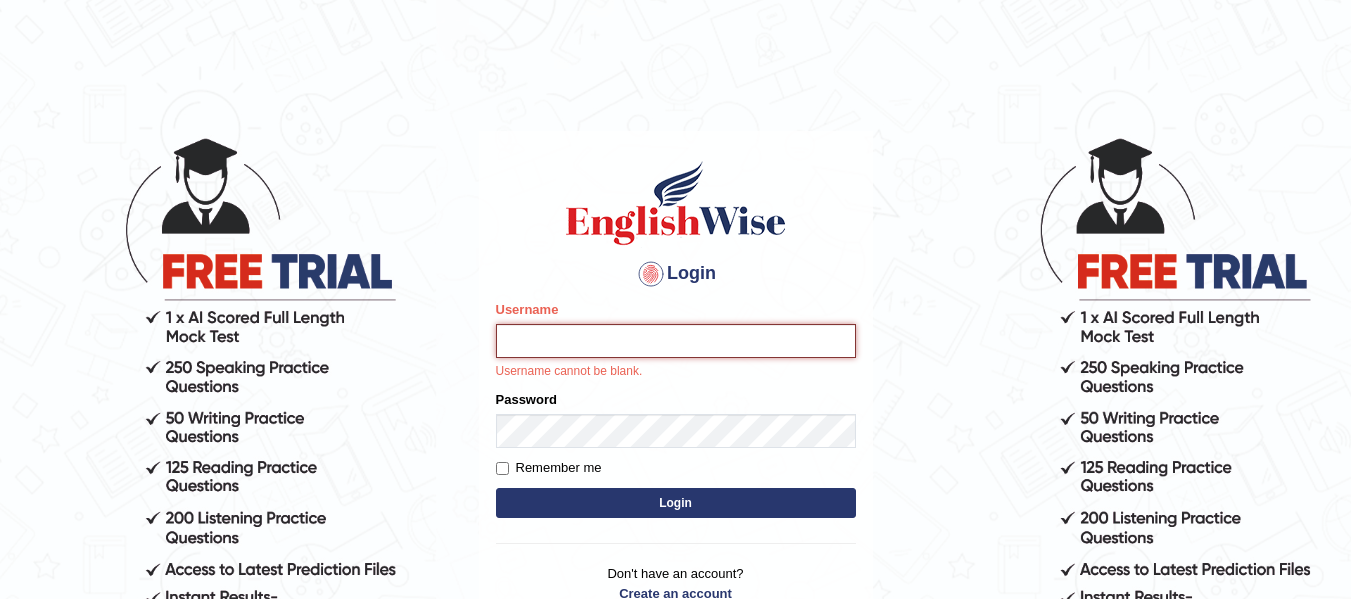 click on "Username" at bounding box center (676, 341) 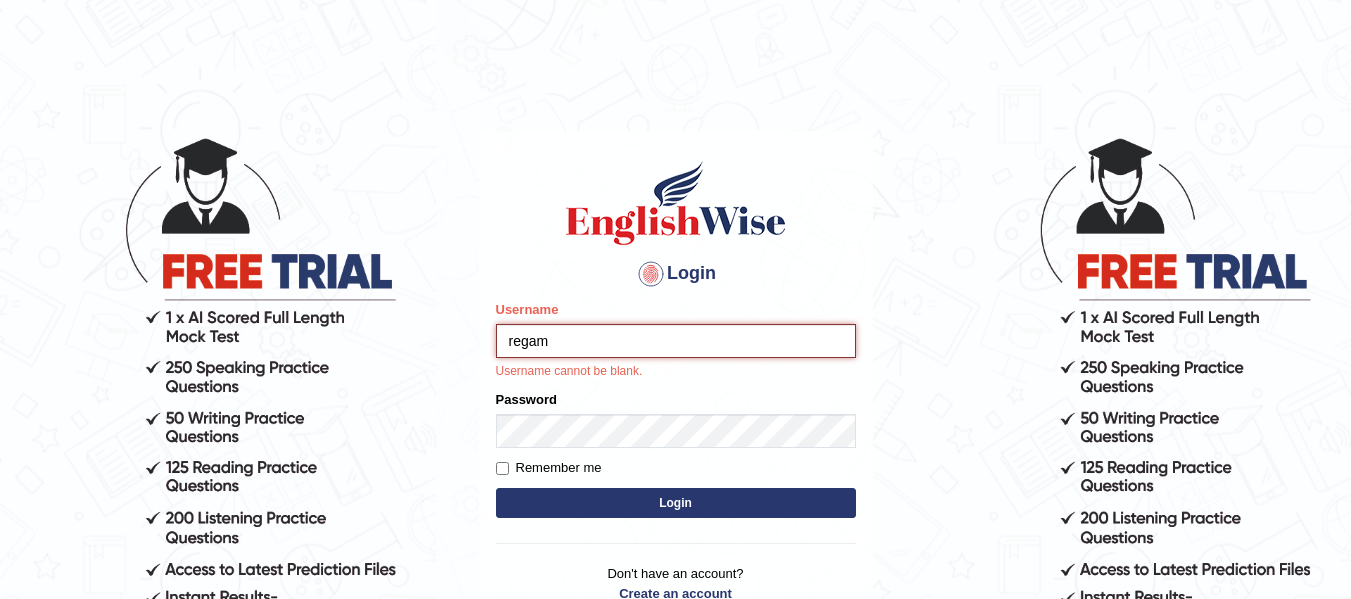 type on "regam" 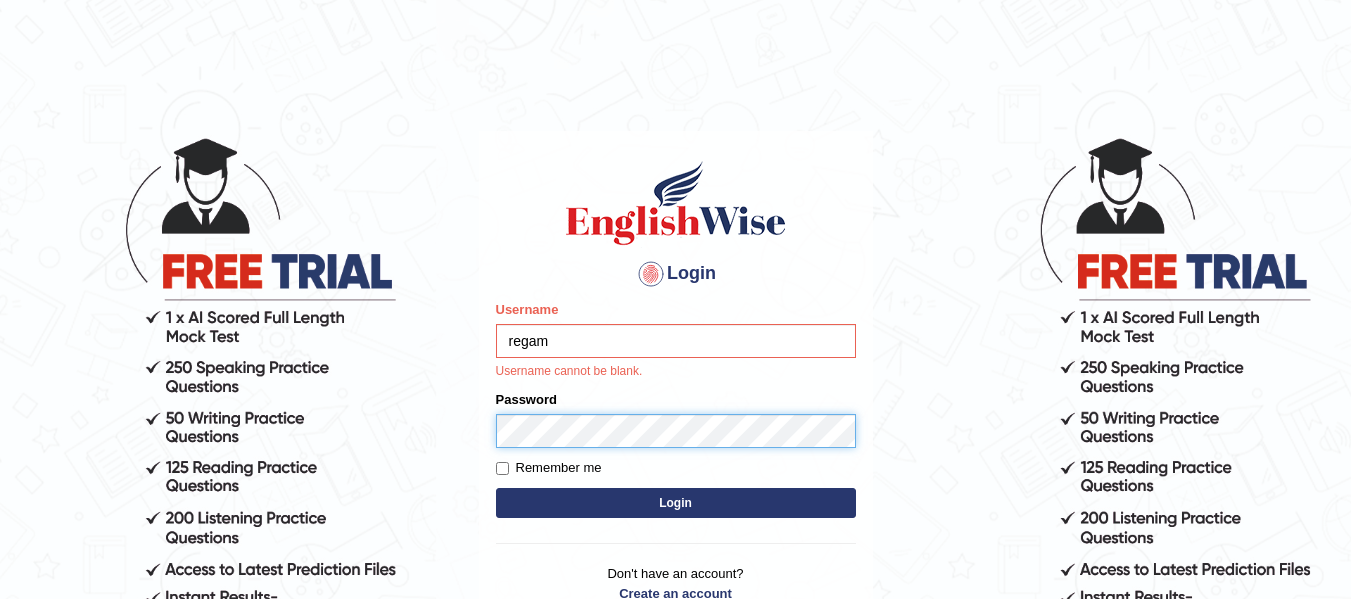 click on "Please fix the following errors:
Username
regam
Username cannot be blank.
Password
Remember me
Login" at bounding box center (676, 412) 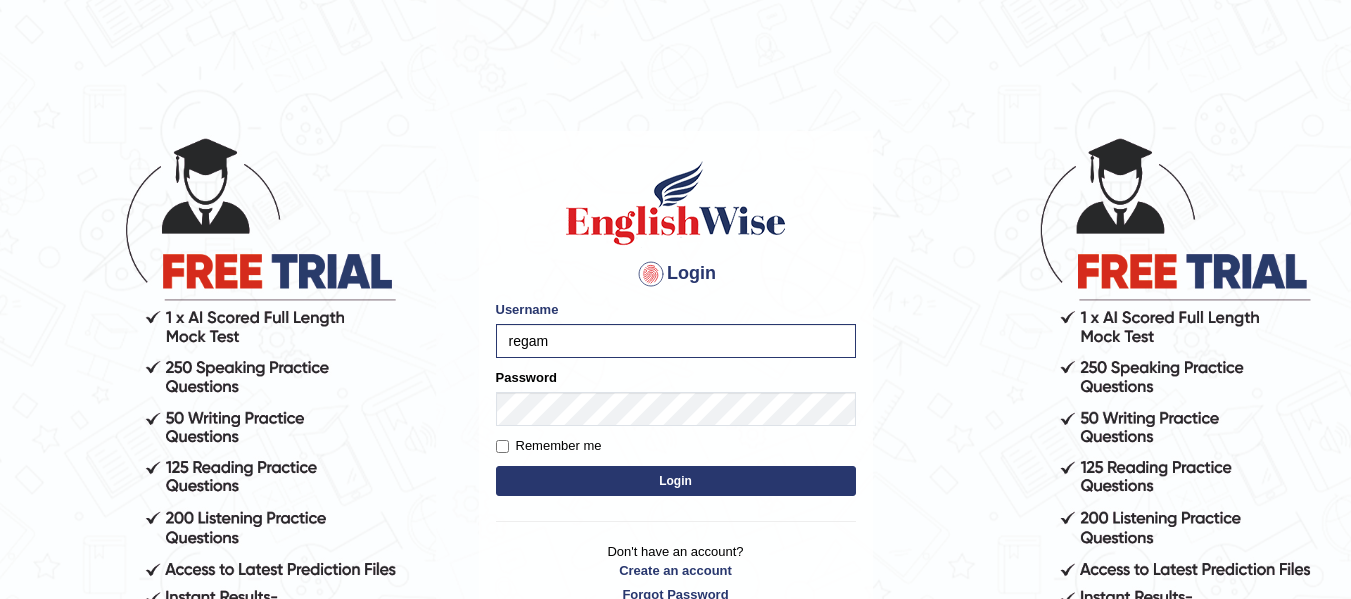 click on "Login" at bounding box center (676, 481) 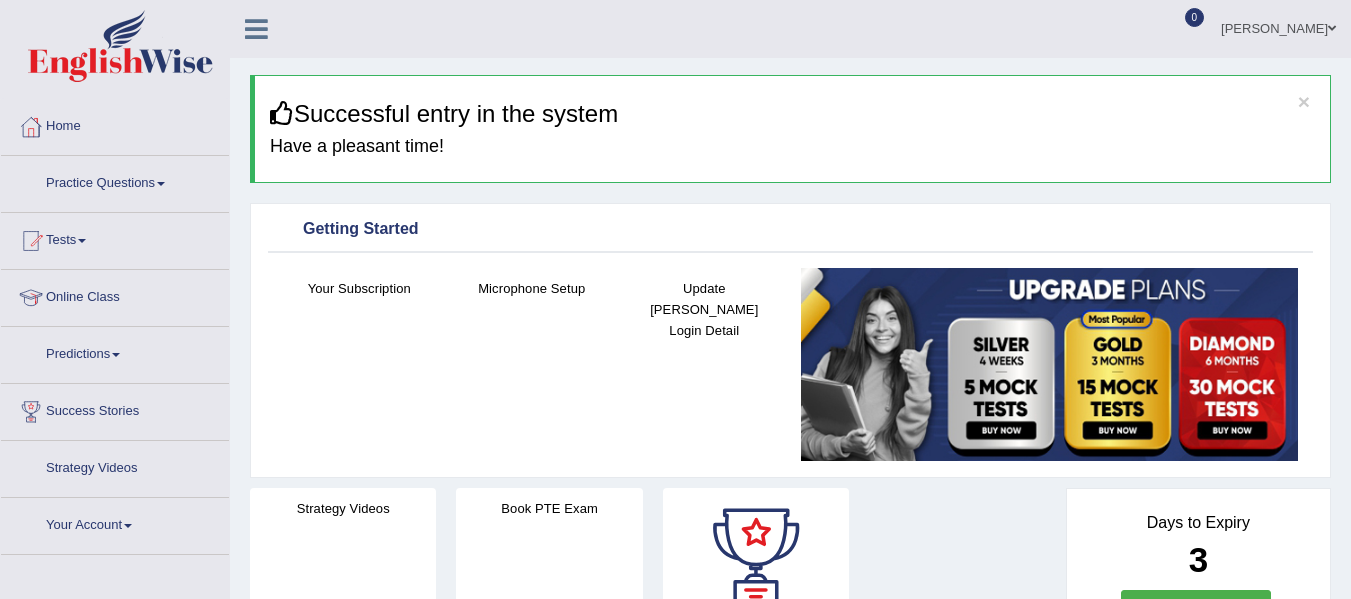 scroll, scrollTop: 0, scrollLeft: 0, axis: both 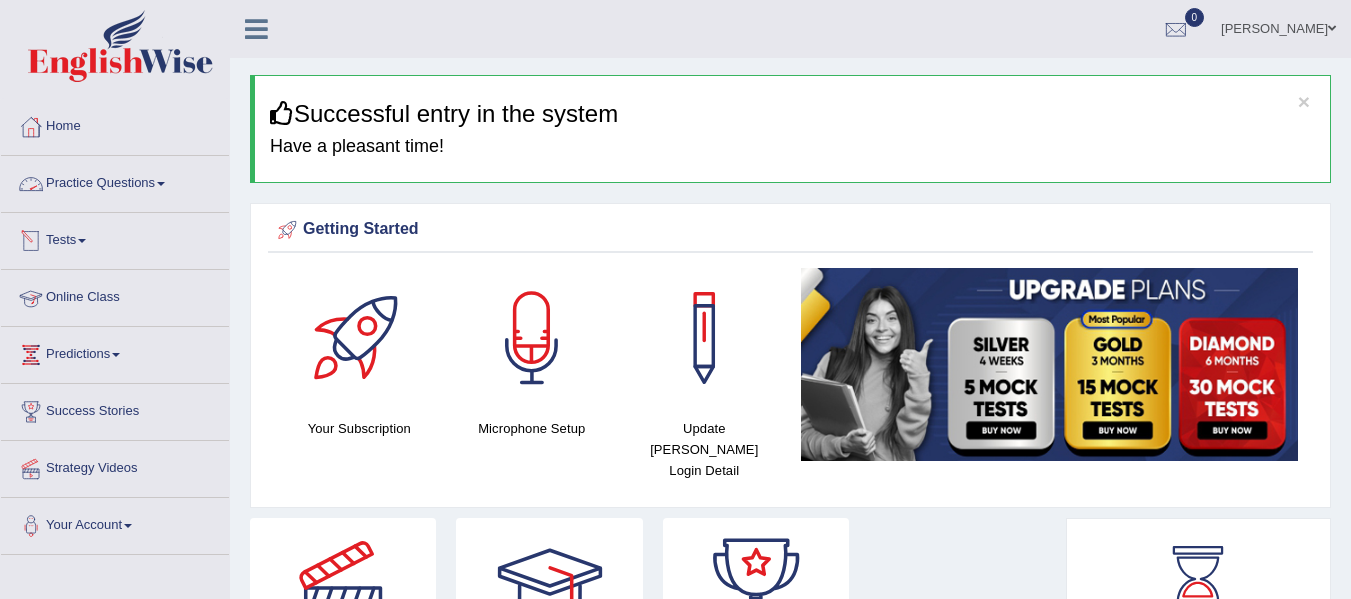 click on "Practice Questions" at bounding box center [115, 181] 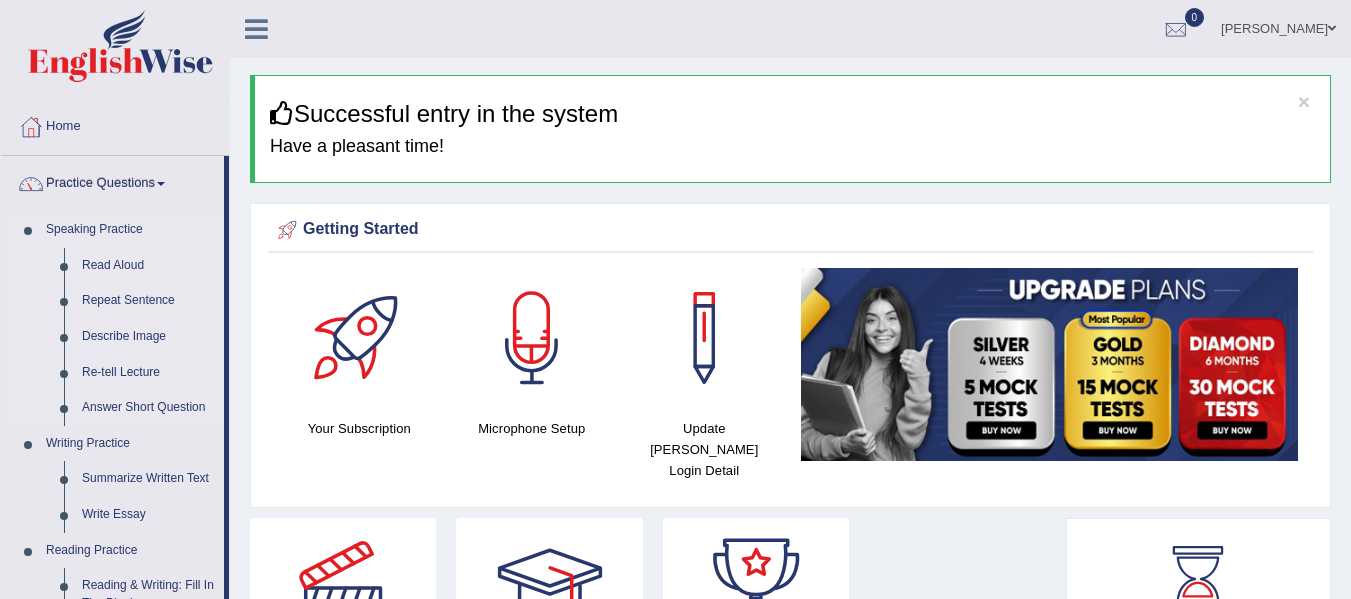 click on "Read Aloud" at bounding box center [148, 266] 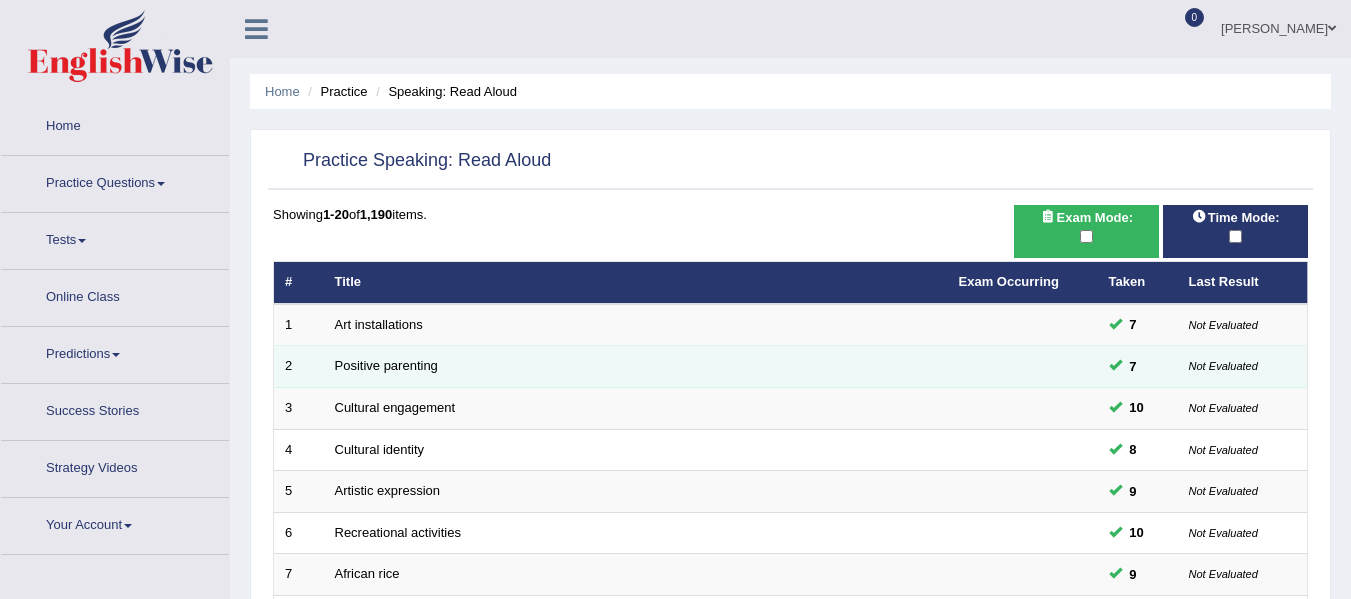 scroll, scrollTop: 0, scrollLeft: 0, axis: both 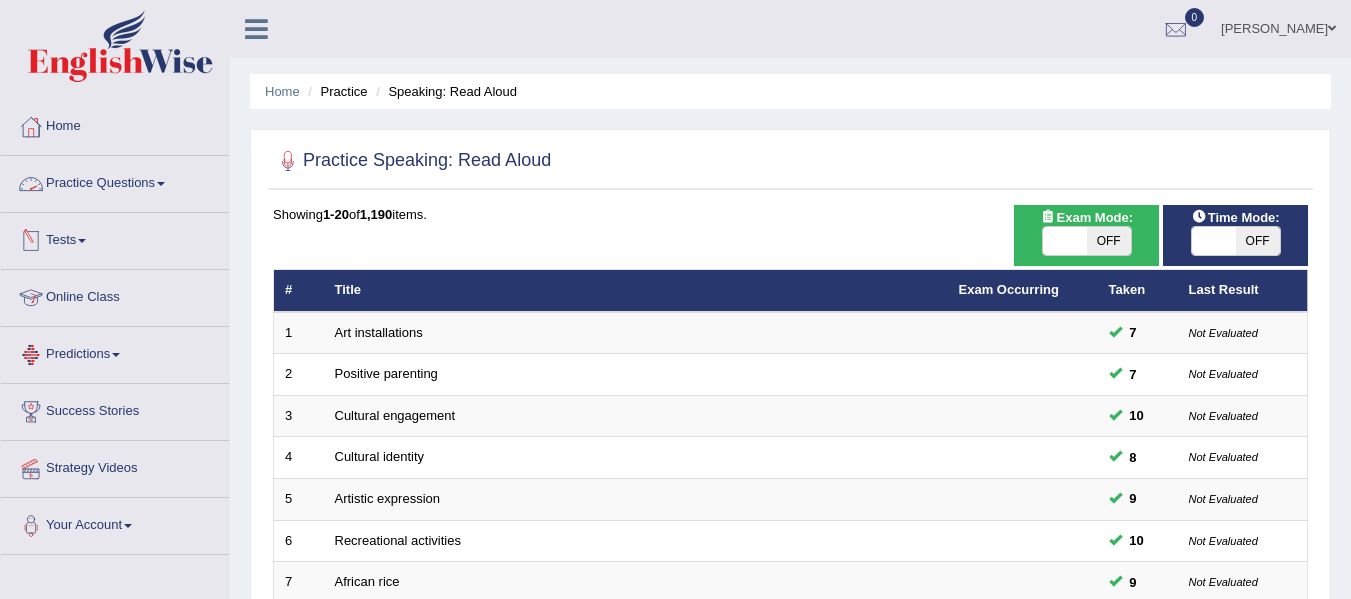 click on "Practice Questions" at bounding box center [115, 181] 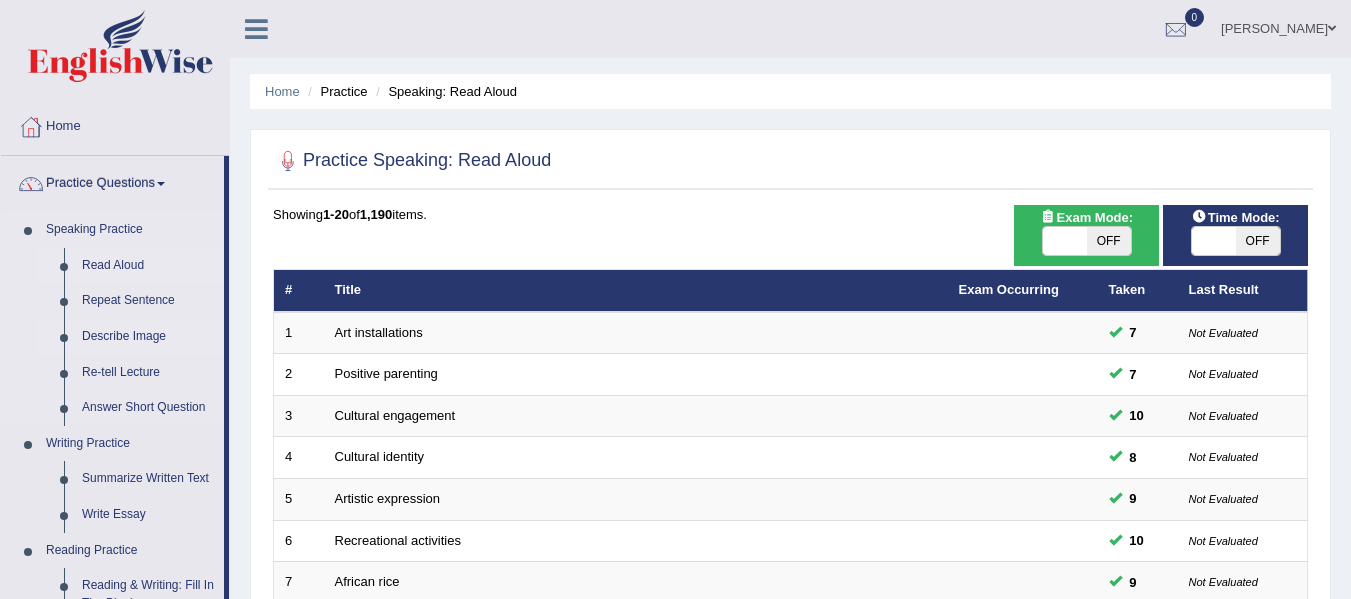 click on "Describe Image" at bounding box center [148, 337] 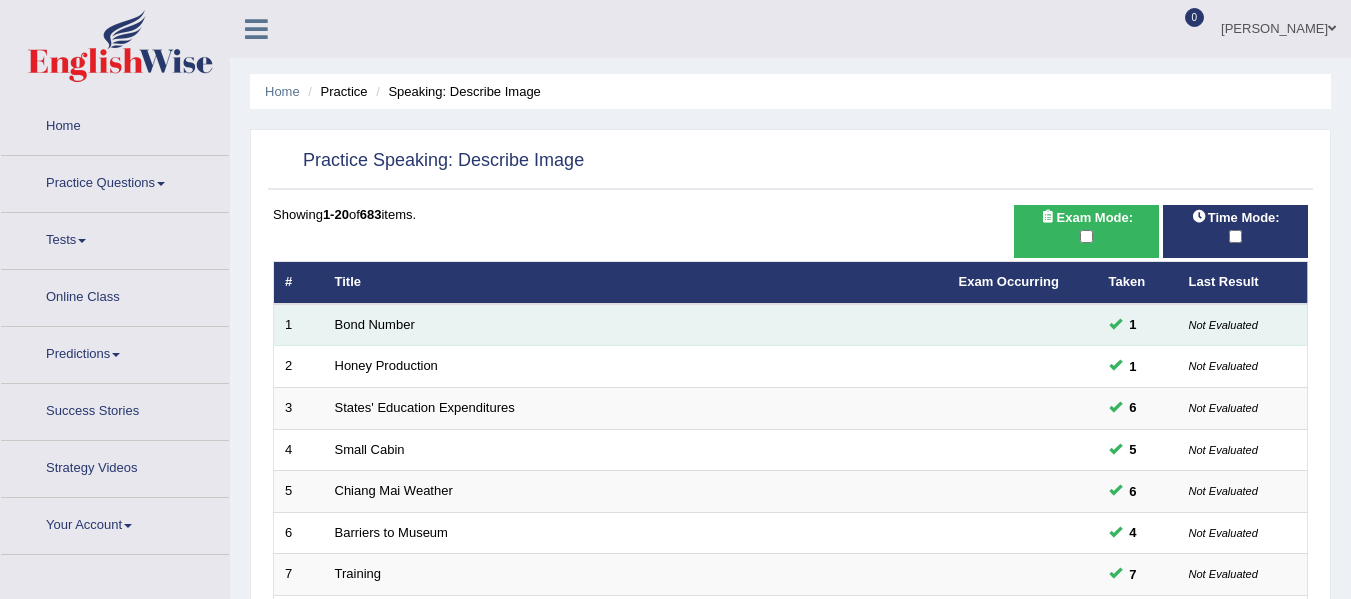 scroll, scrollTop: 0, scrollLeft: 0, axis: both 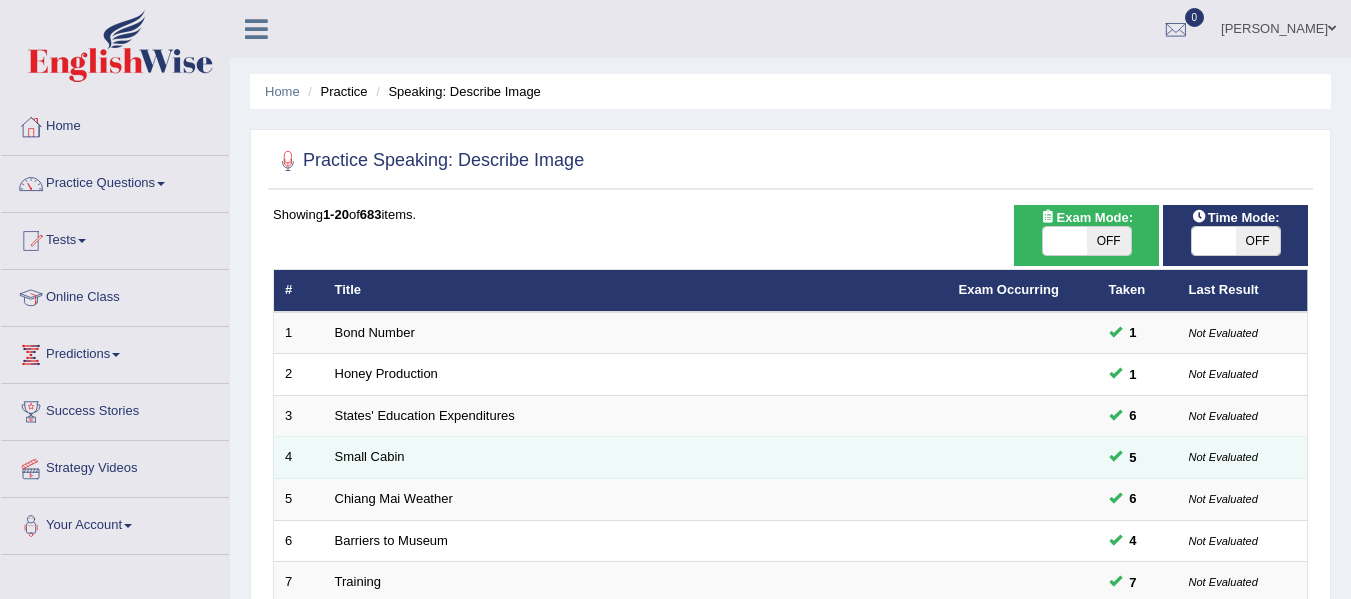 click on "Small Cabin" at bounding box center (636, 458) 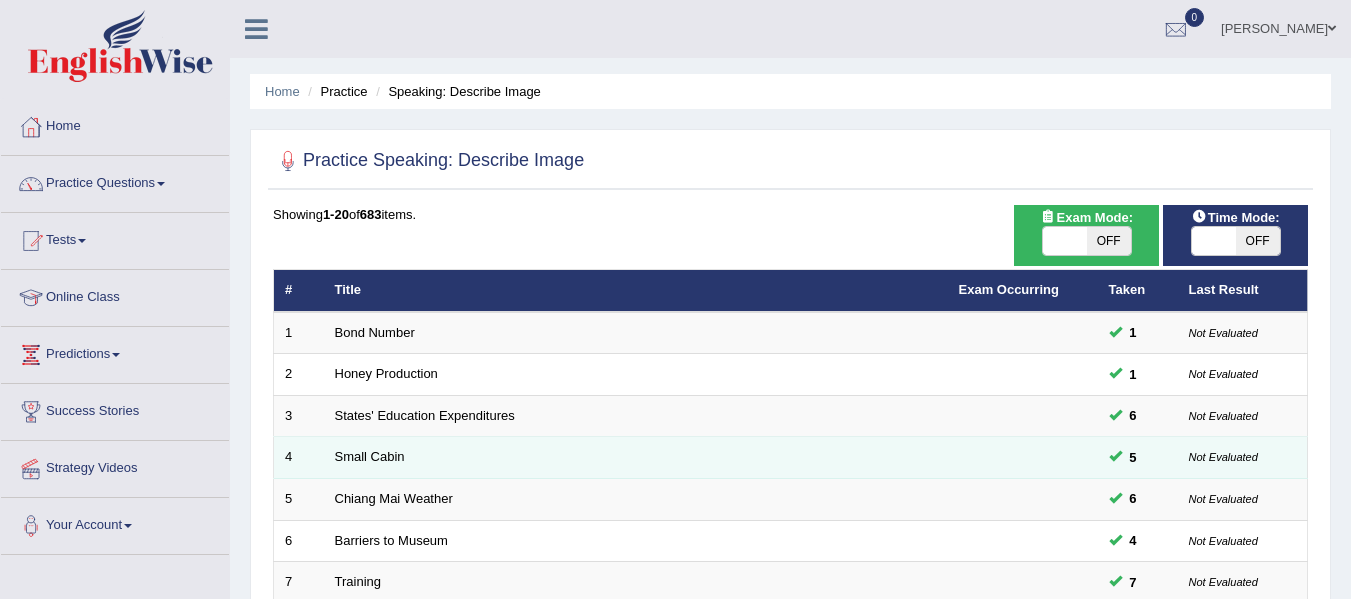click on "Small Cabin" at bounding box center (636, 458) 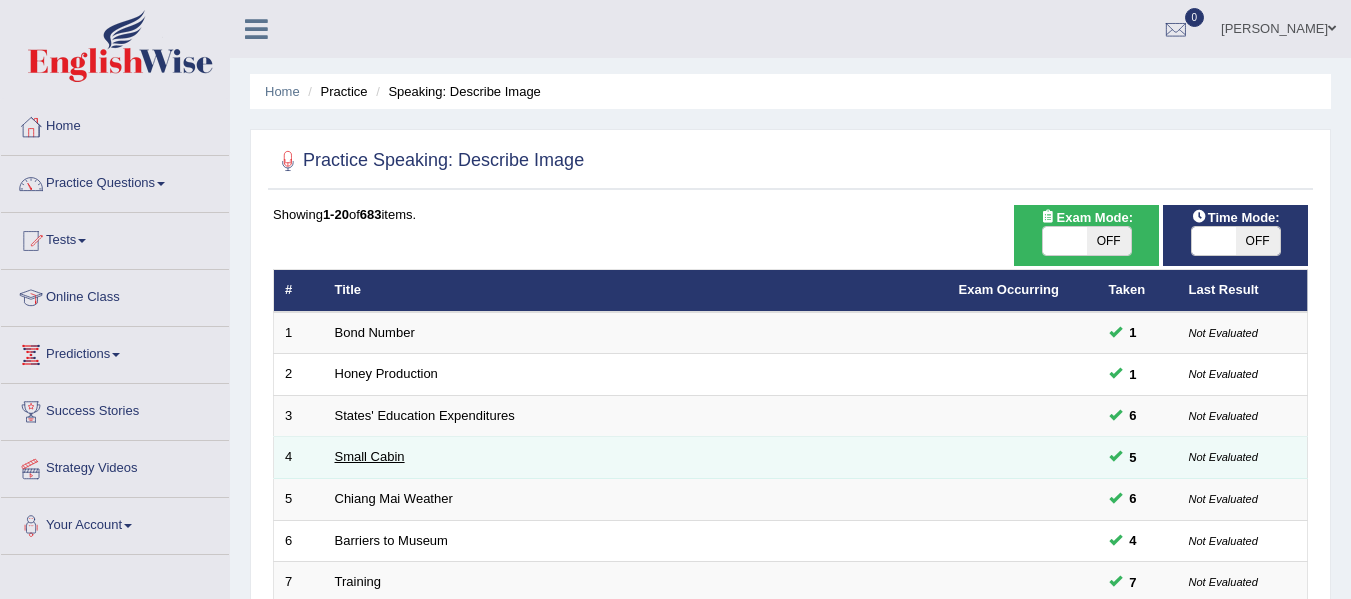 click on "Small Cabin" at bounding box center (370, 456) 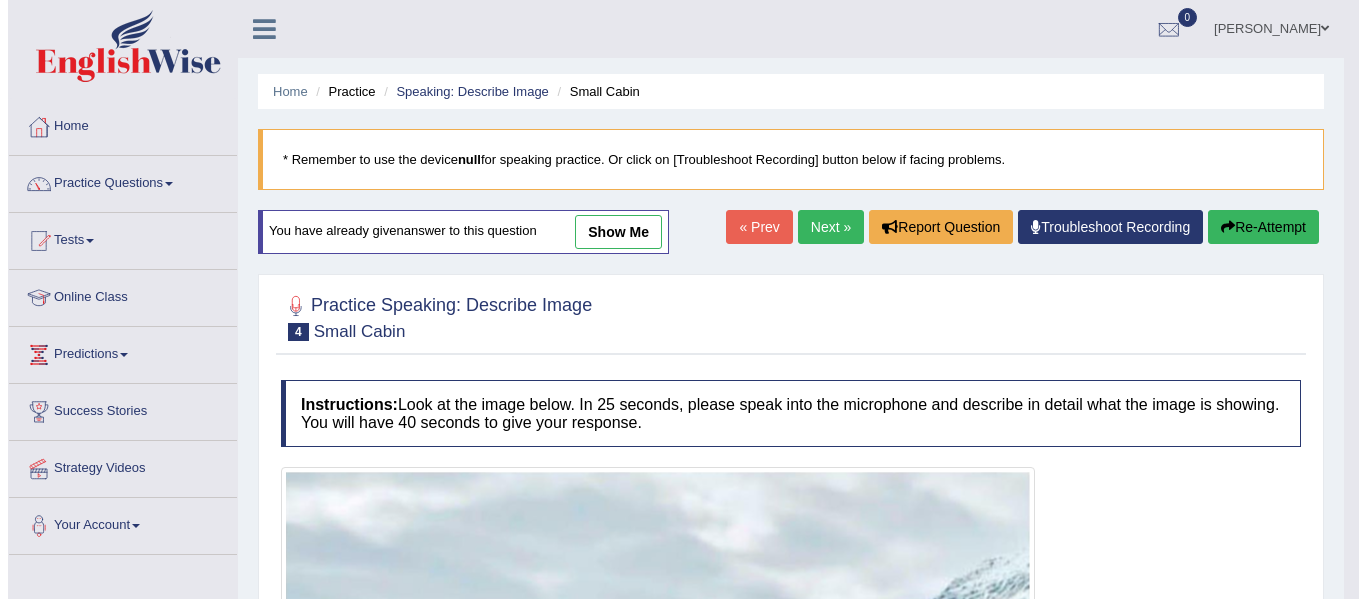 scroll, scrollTop: 176, scrollLeft: 0, axis: vertical 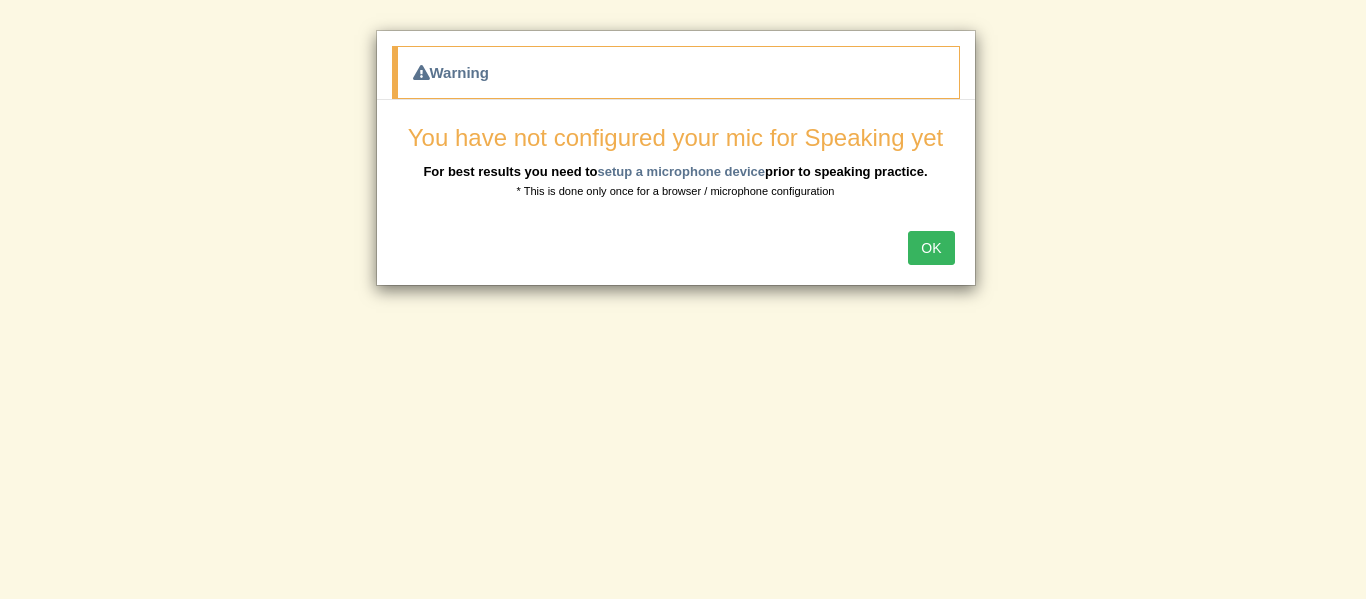 click on "OK" at bounding box center (931, 248) 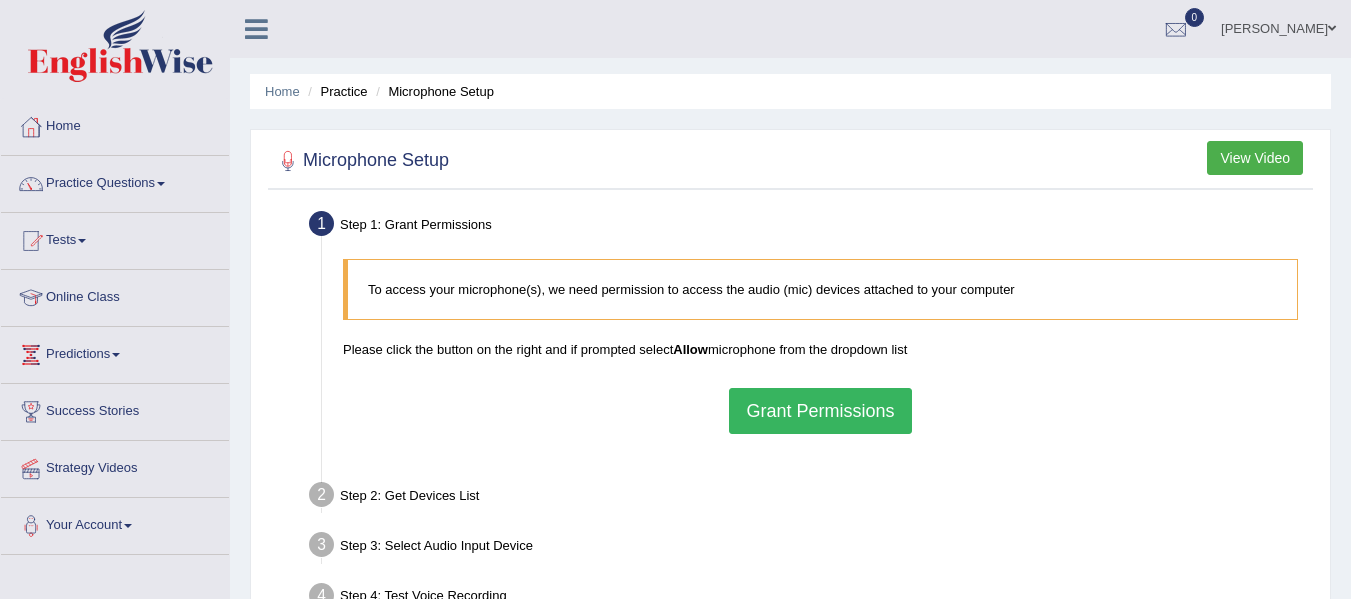 scroll, scrollTop: 0, scrollLeft: 0, axis: both 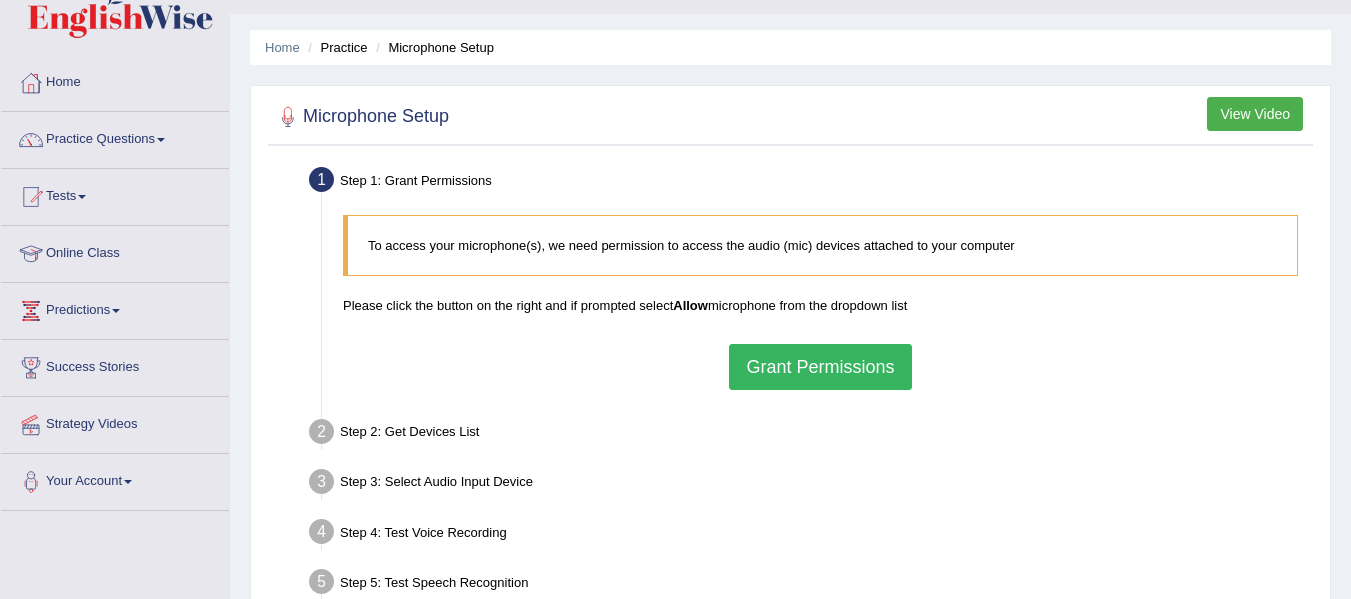 click on "Grant Permissions" at bounding box center [820, 367] 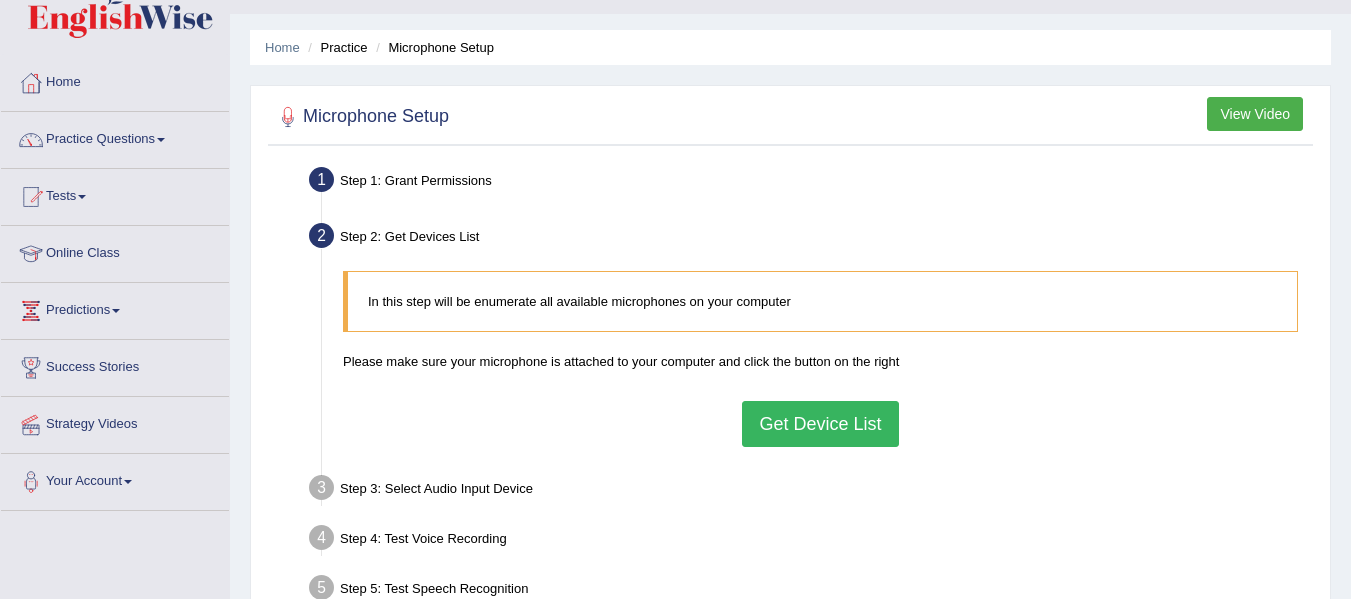 click on "Get Device List" at bounding box center (820, 424) 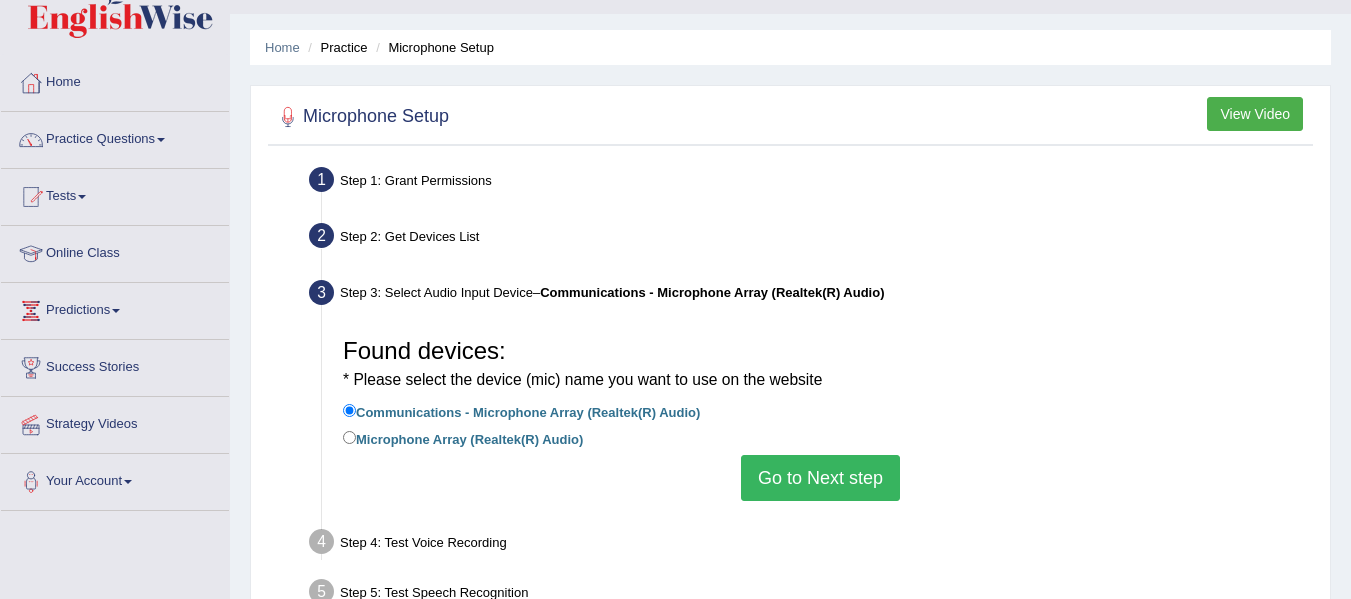 click on "Go to Next step" at bounding box center [820, 478] 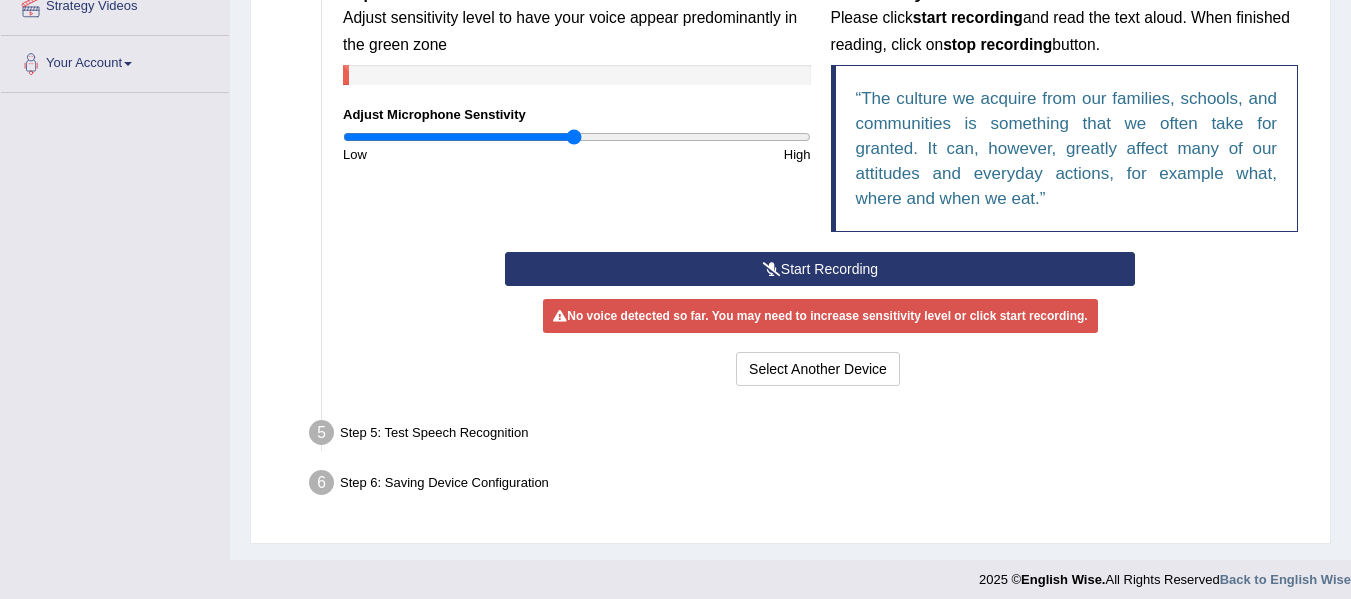 scroll, scrollTop: 473, scrollLeft: 0, axis: vertical 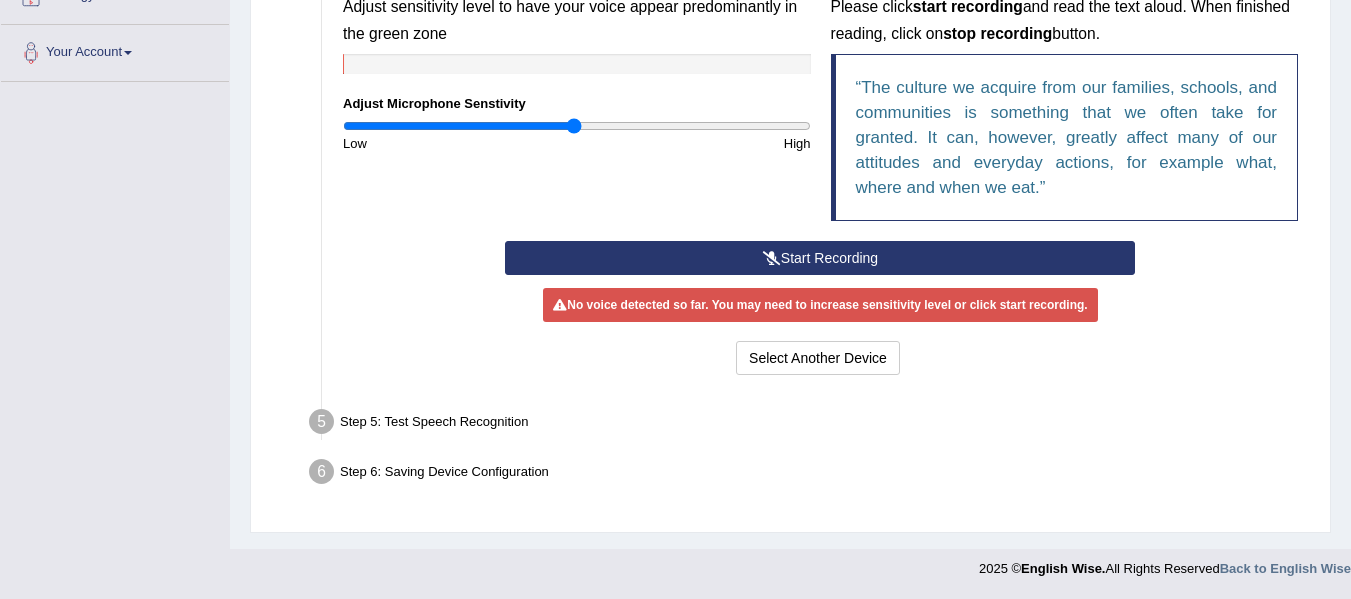 click on "Start Recording" at bounding box center [820, 258] 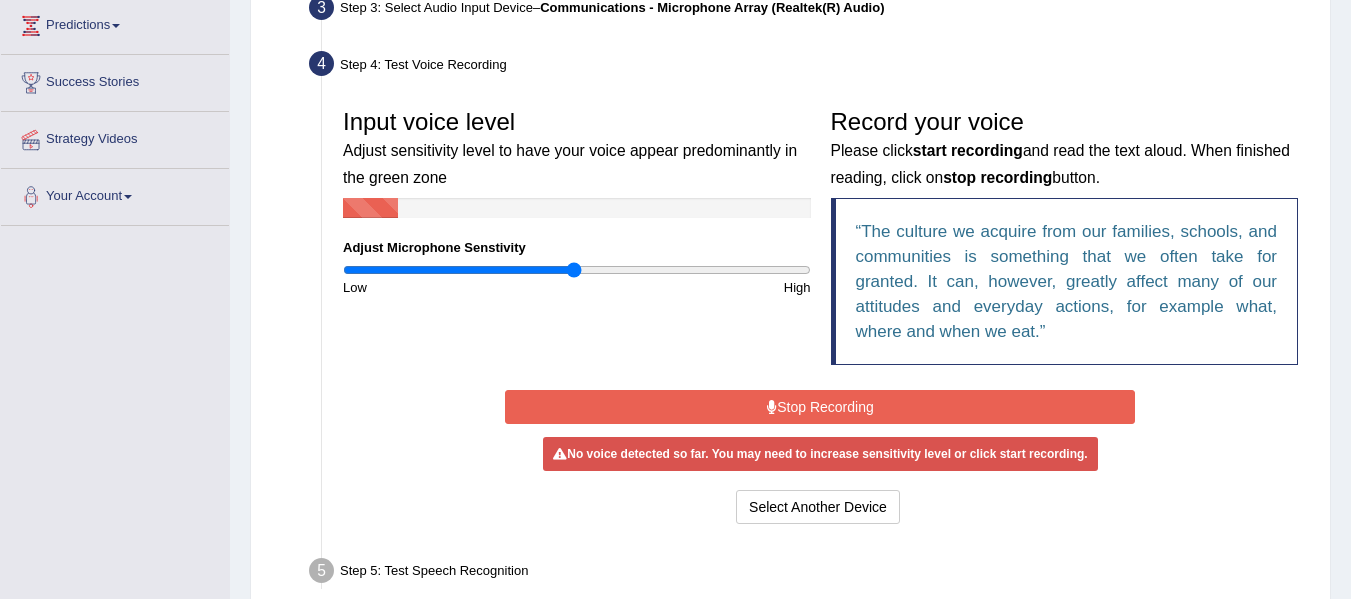 scroll, scrollTop: 328, scrollLeft: 0, axis: vertical 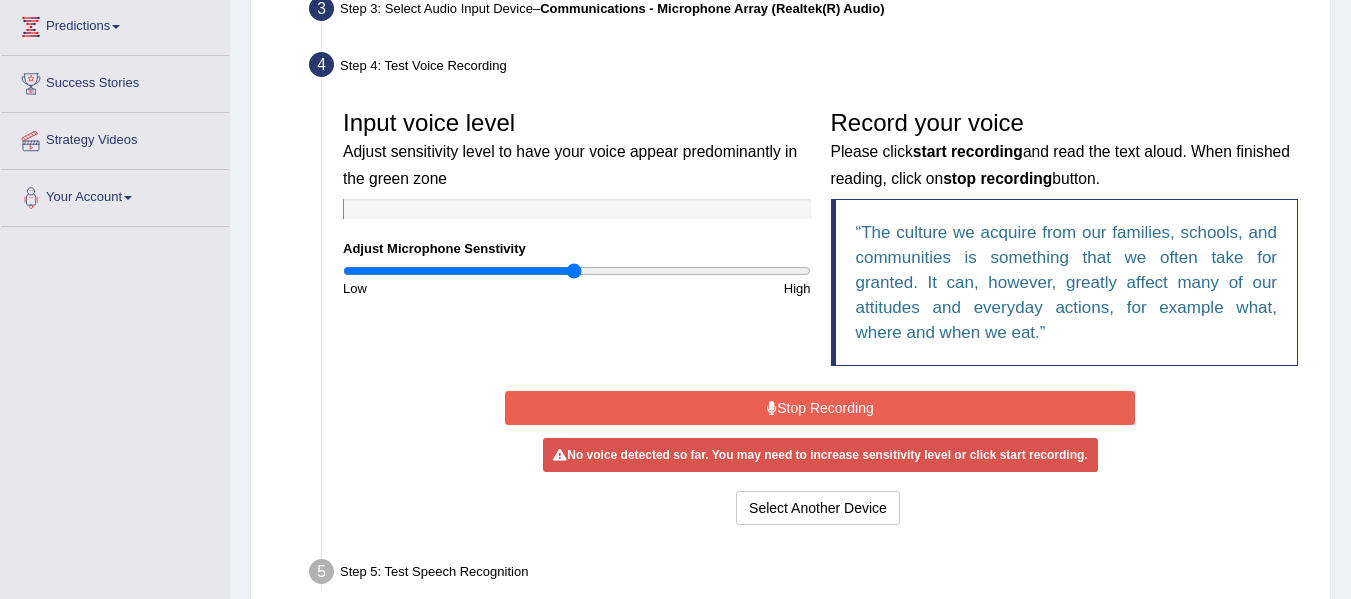 click on "Stop Recording" at bounding box center (820, 408) 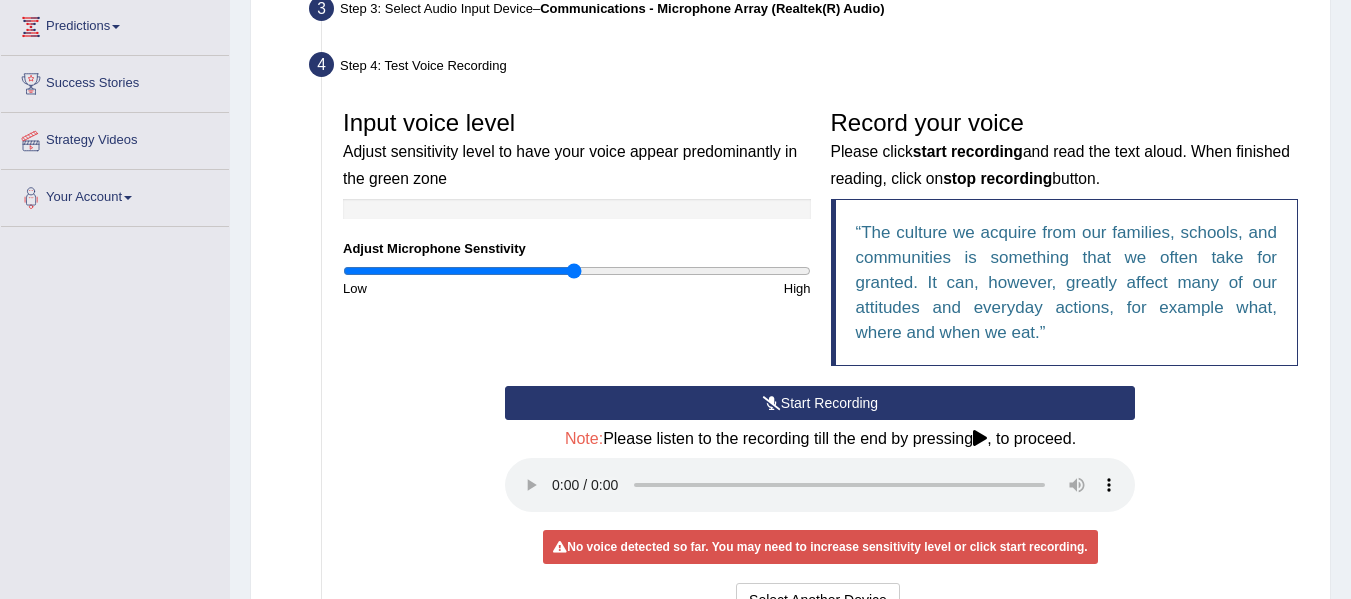 scroll, scrollTop: 569, scrollLeft: 0, axis: vertical 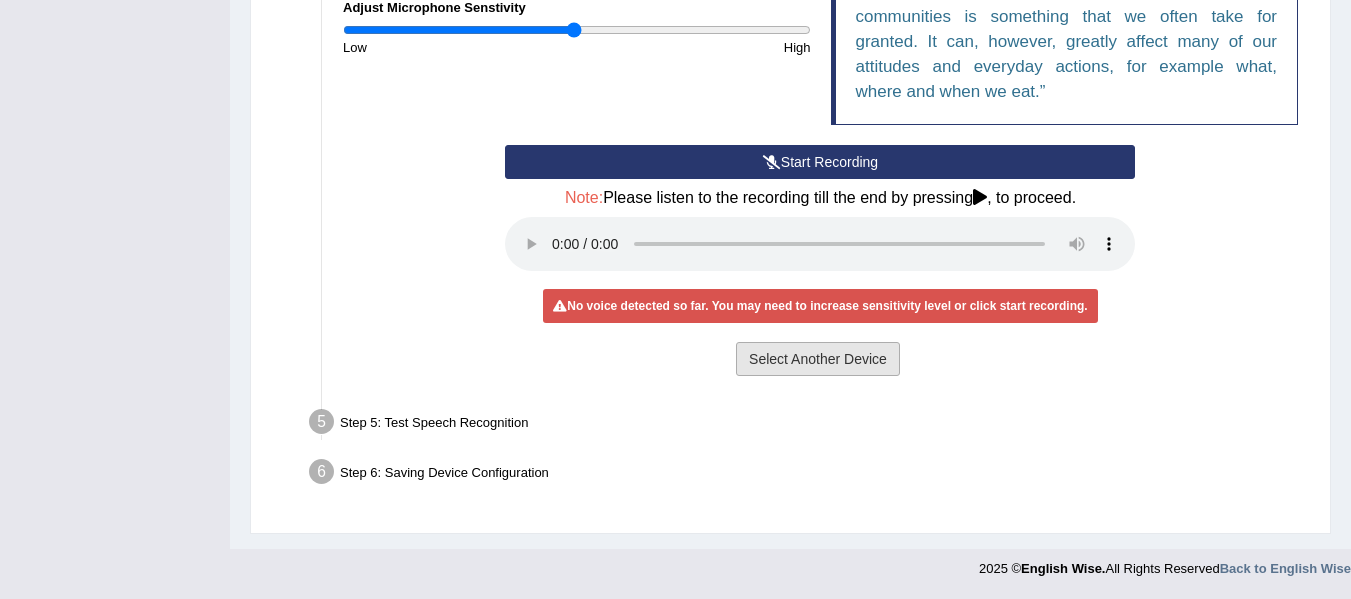 click on "Select Another Device" at bounding box center (818, 359) 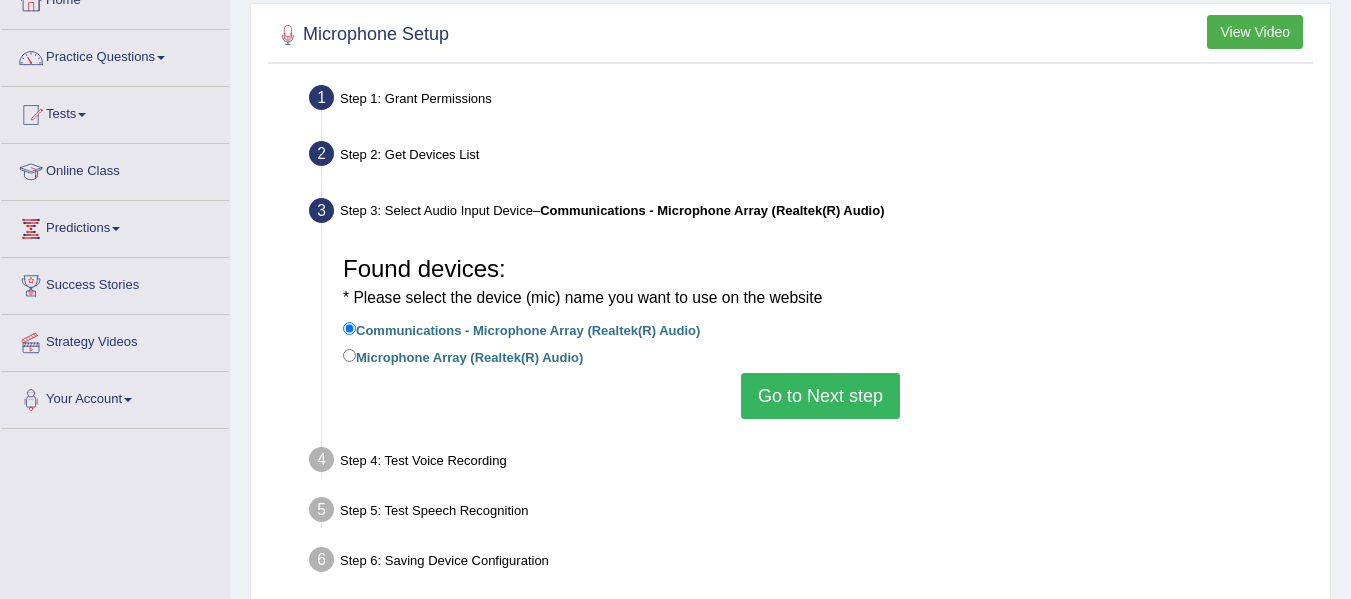 scroll, scrollTop: 125, scrollLeft: 0, axis: vertical 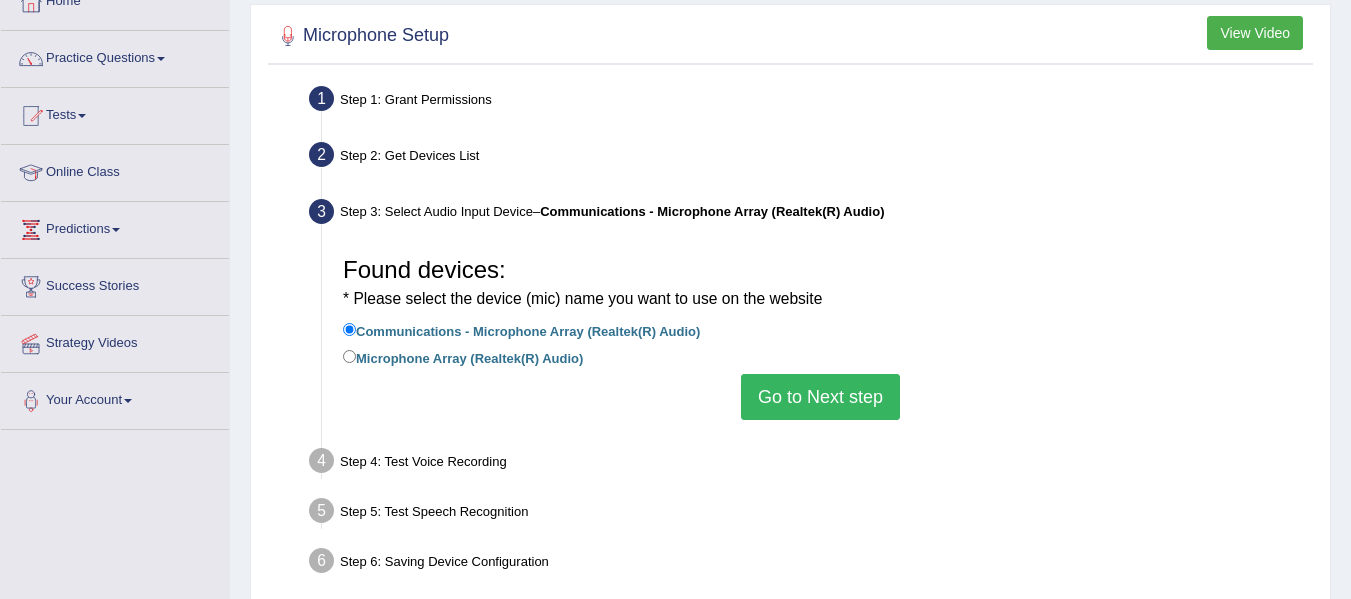 click on "Go to Next step" at bounding box center (820, 397) 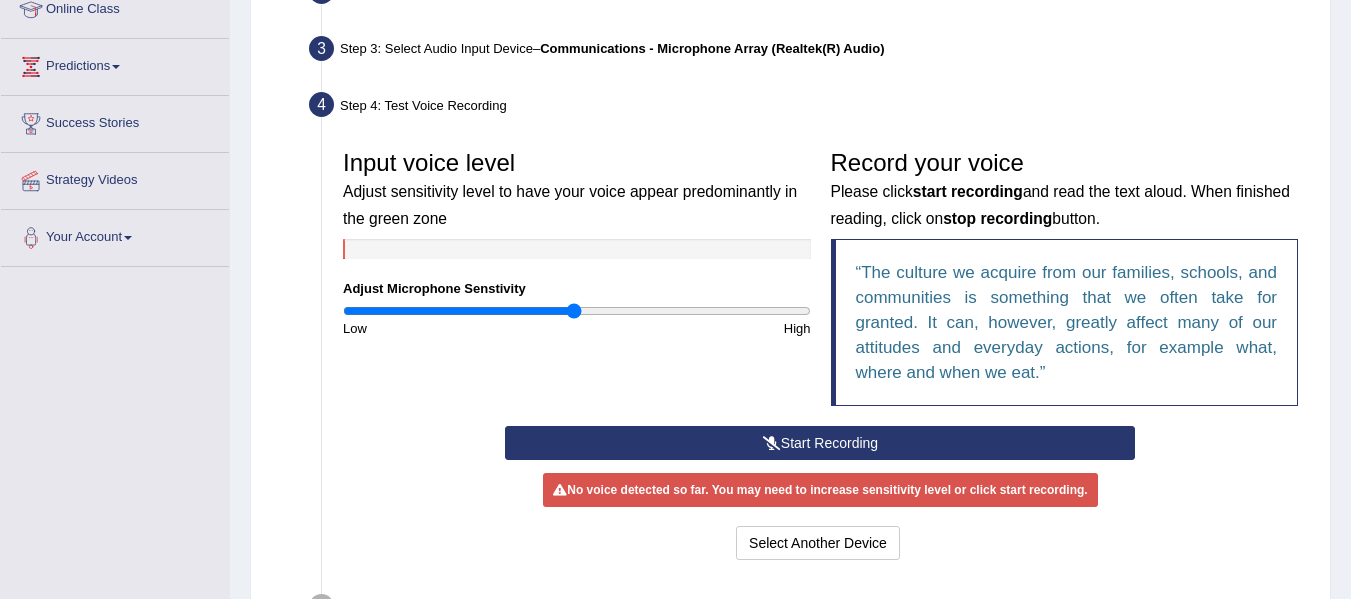 scroll, scrollTop: 0, scrollLeft: 0, axis: both 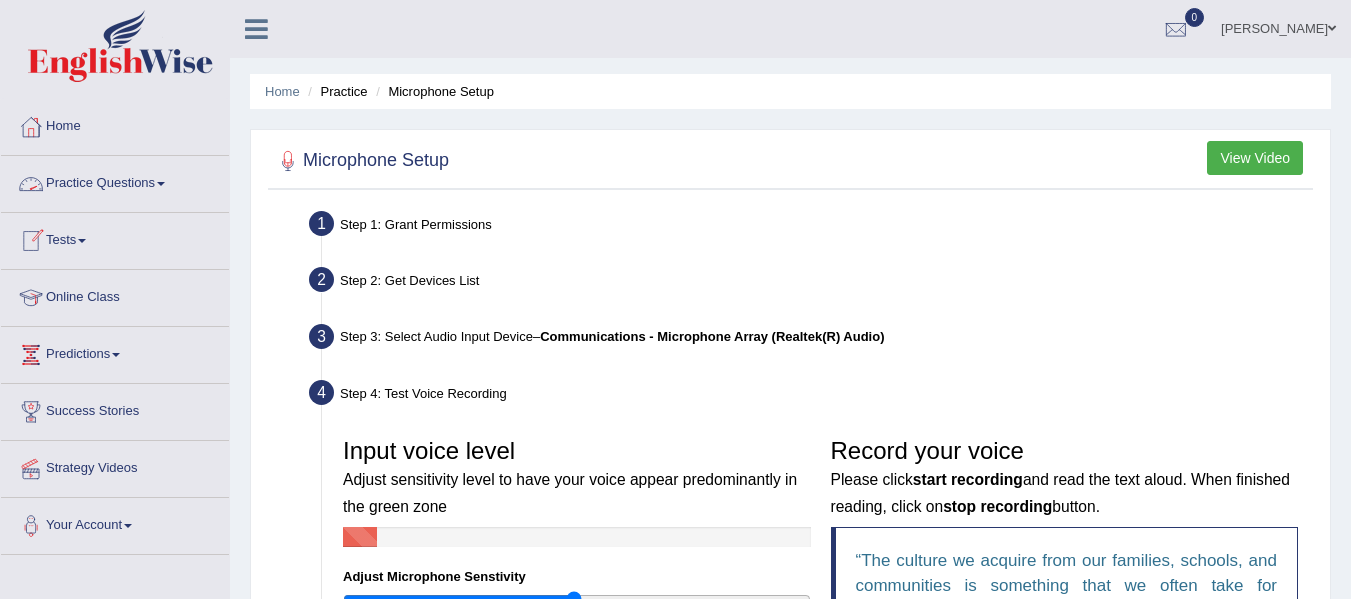 click on "Practice Questions" at bounding box center [115, 181] 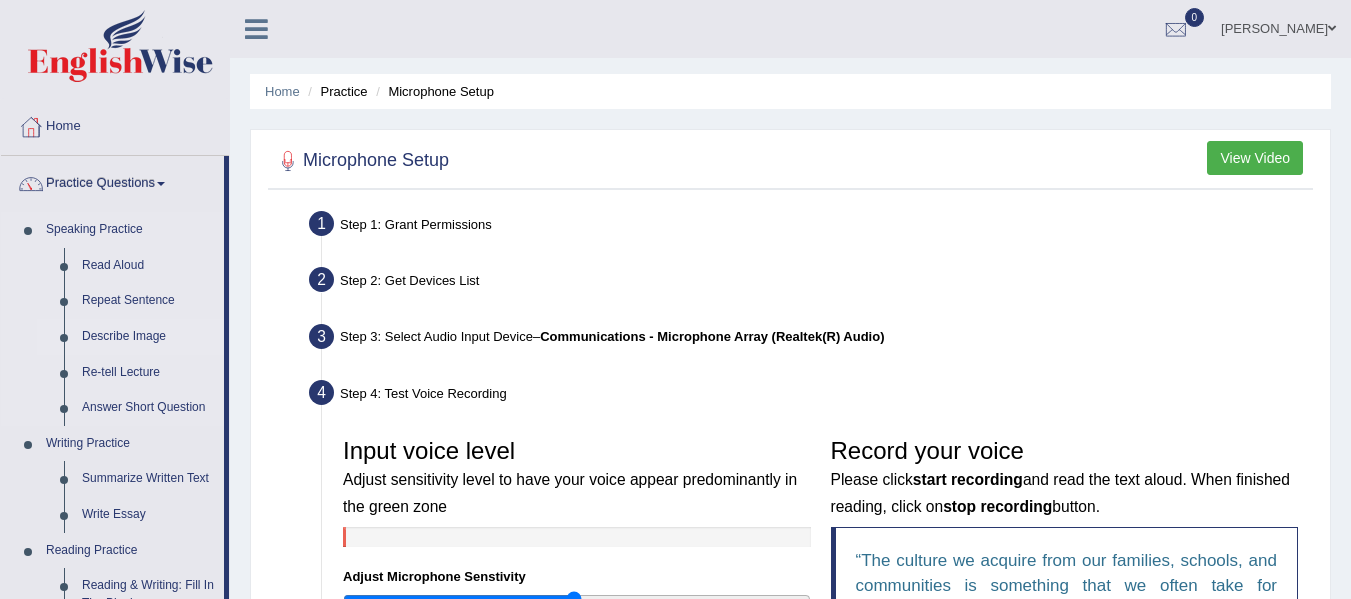 click on "Describe Image" at bounding box center (148, 337) 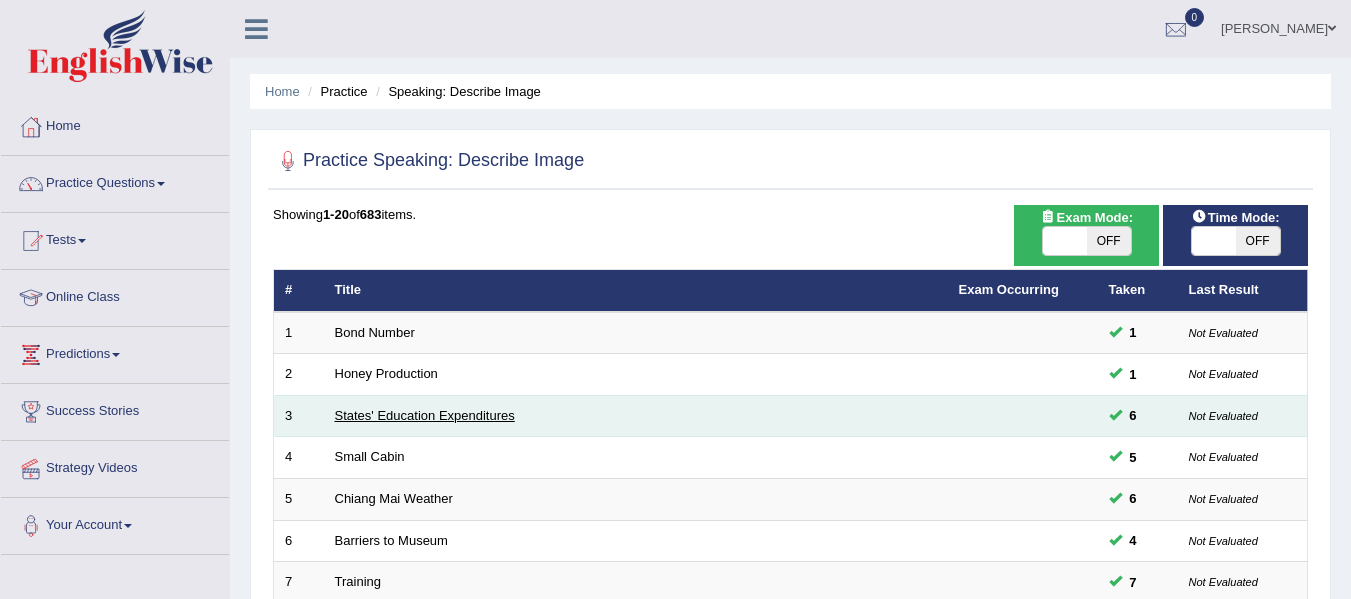 scroll, scrollTop: 0, scrollLeft: 0, axis: both 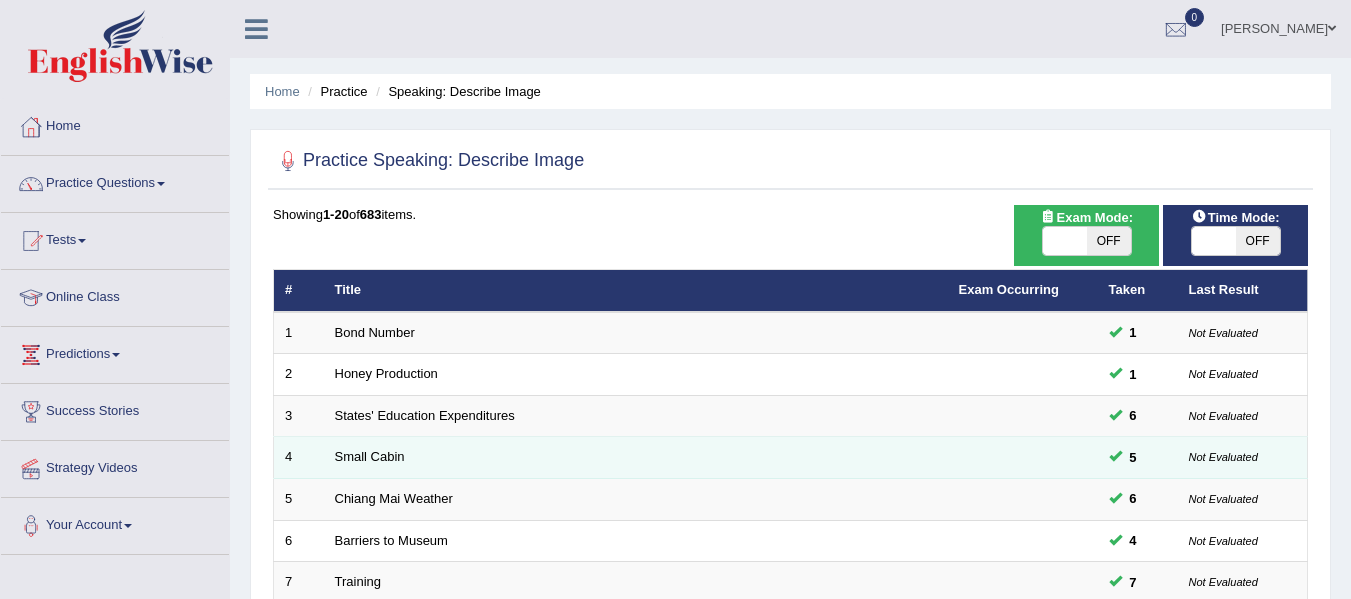 click on "Small Cabin" at bounding box center (636, 458) 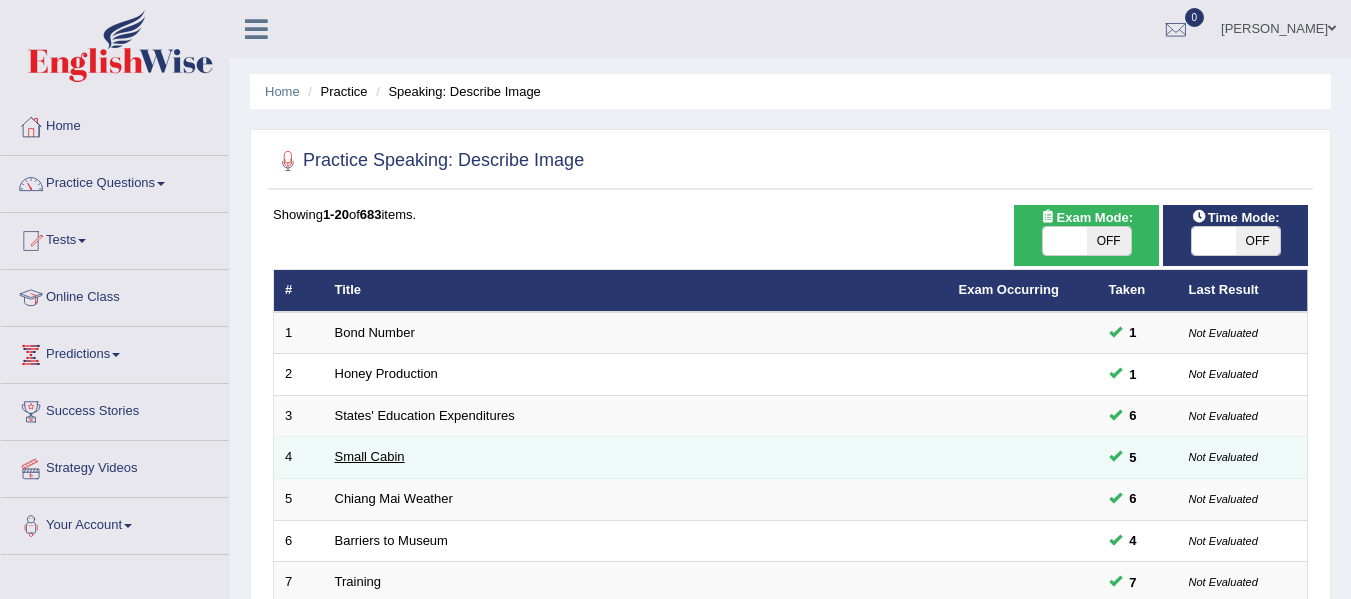 click on "Small Cabin" at bounding box center [370, 456] 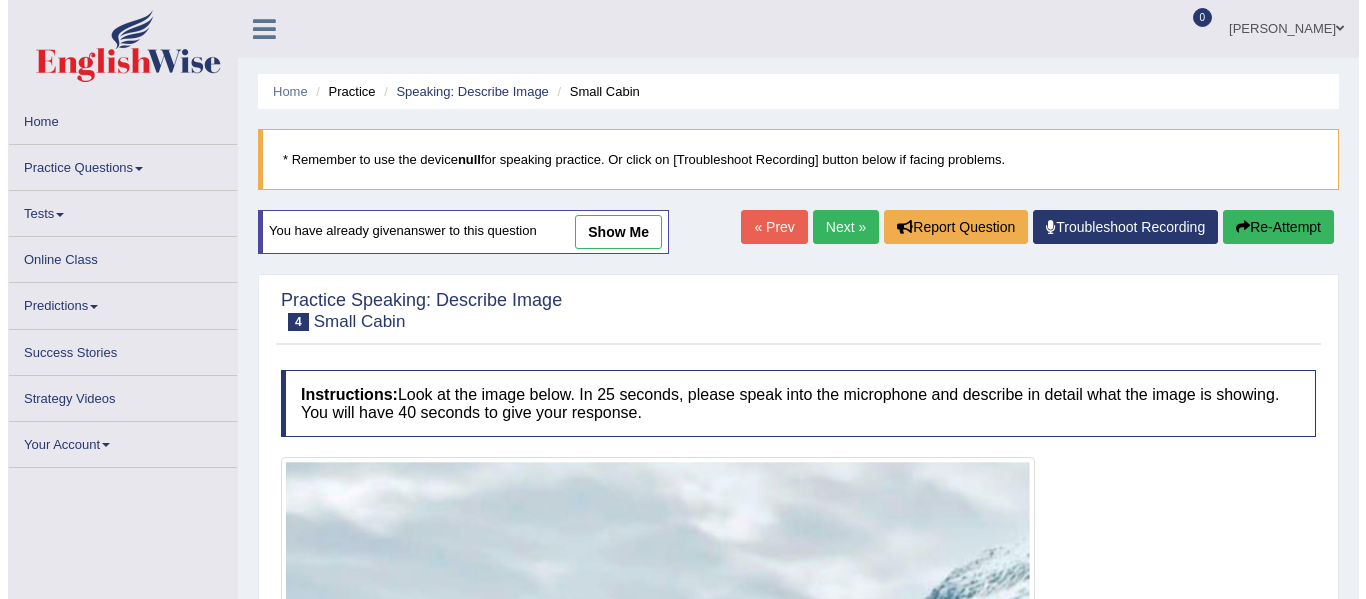 scroll, scrollTop: 0, scrollLeft: 0, axis: both 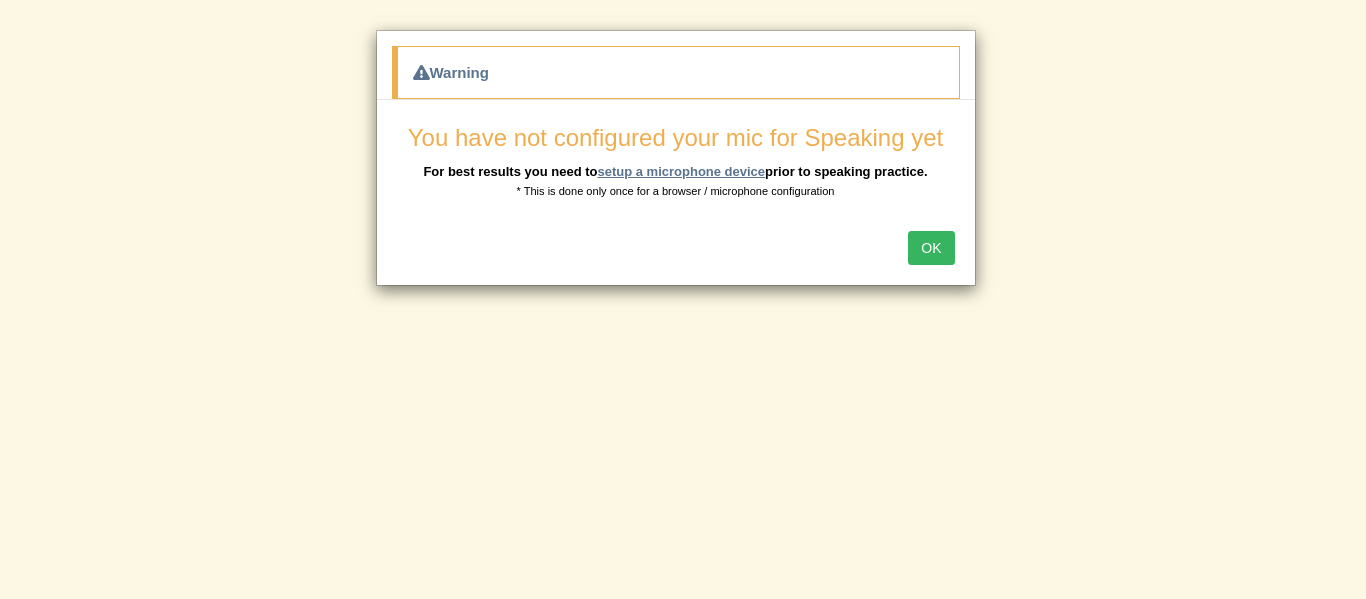 click on "setup a microphone device" at bounding box center [681, 171] 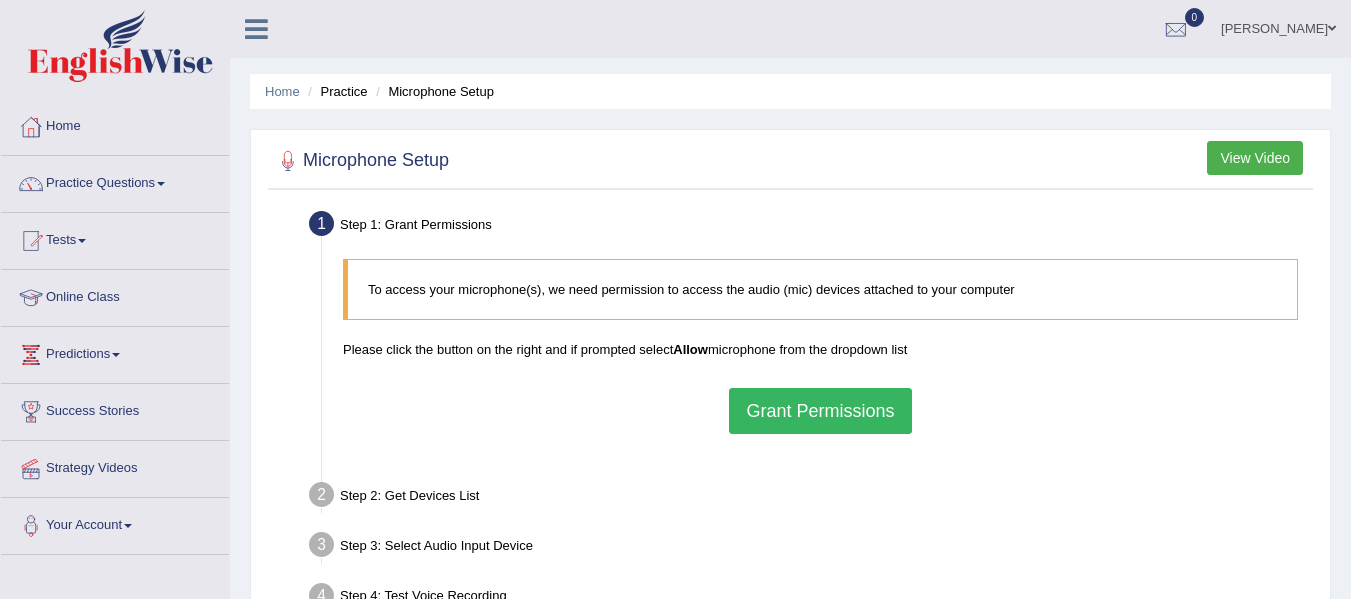scroll, scrollTop: 0, scrollLeft: 0, axis: both 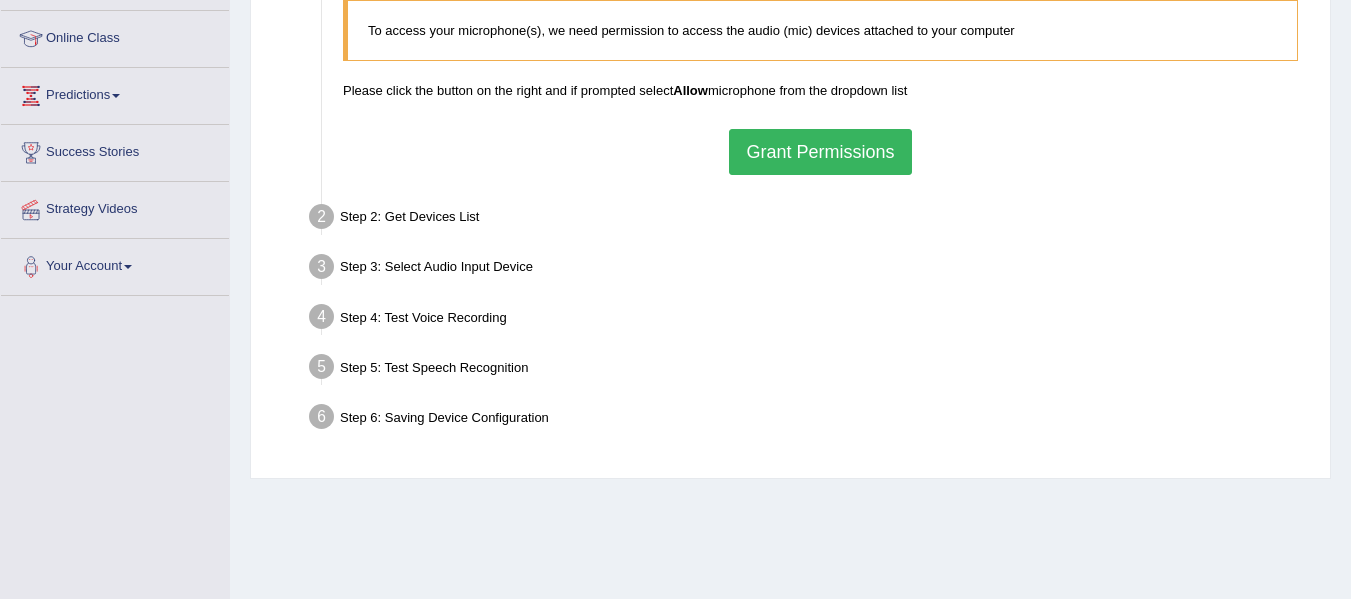 click on "Grant Permissions" at bounding box center (820, 152) 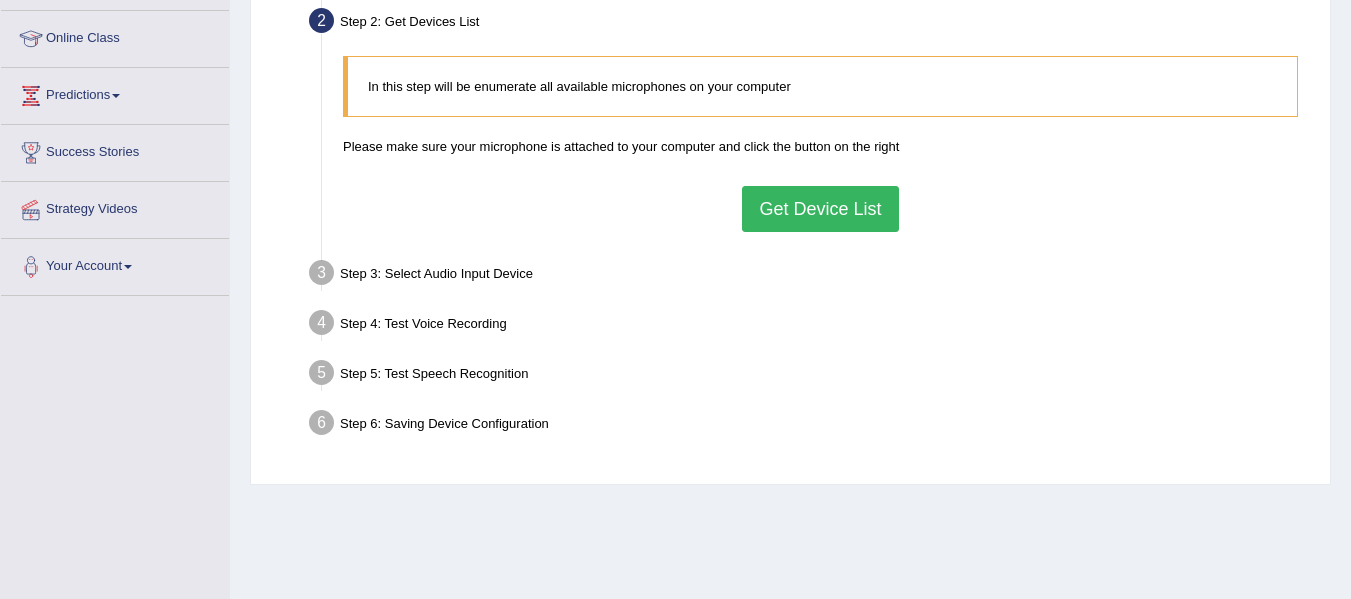 click on "Get Device List" at bounding box center [820, 209] 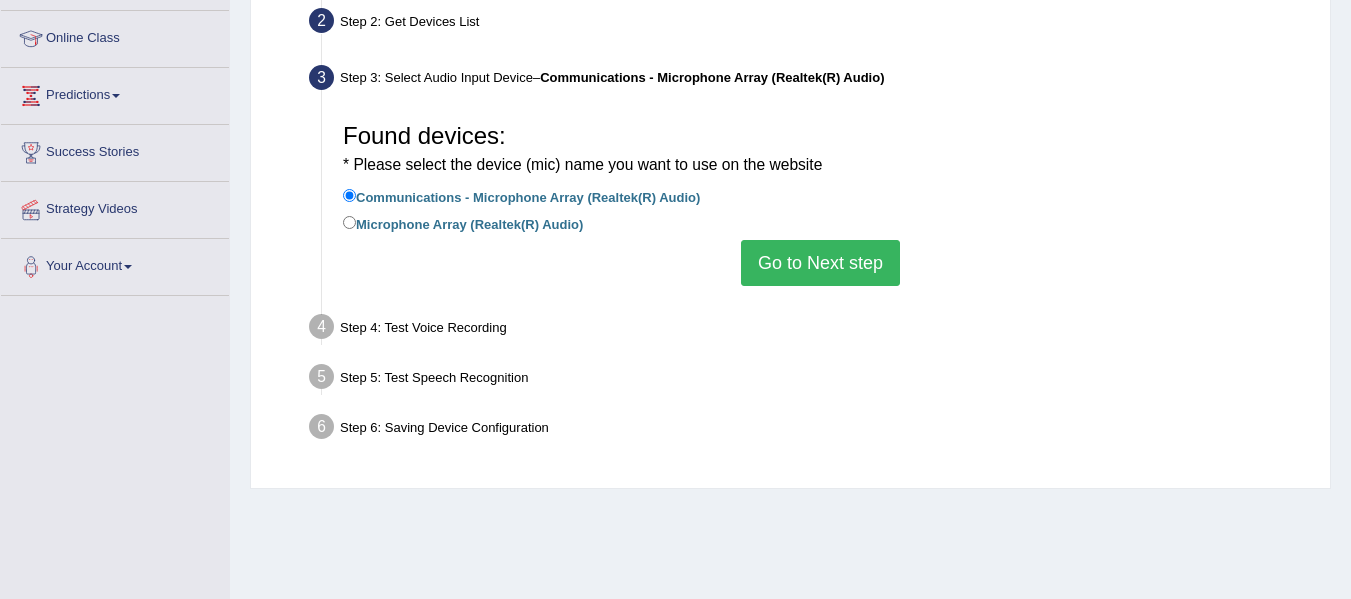click on "Go to Next step" at bounding box center [820, 263] 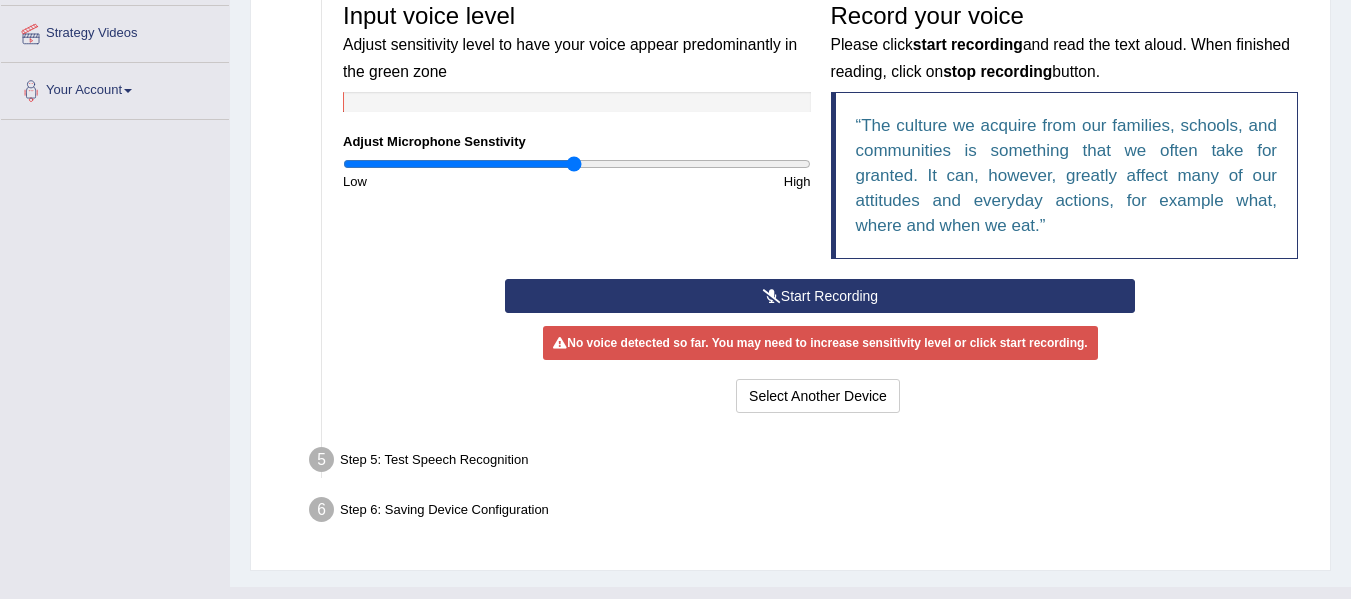 scroll, scrollTop: 473, scrollLeft: 0, axis: vertical 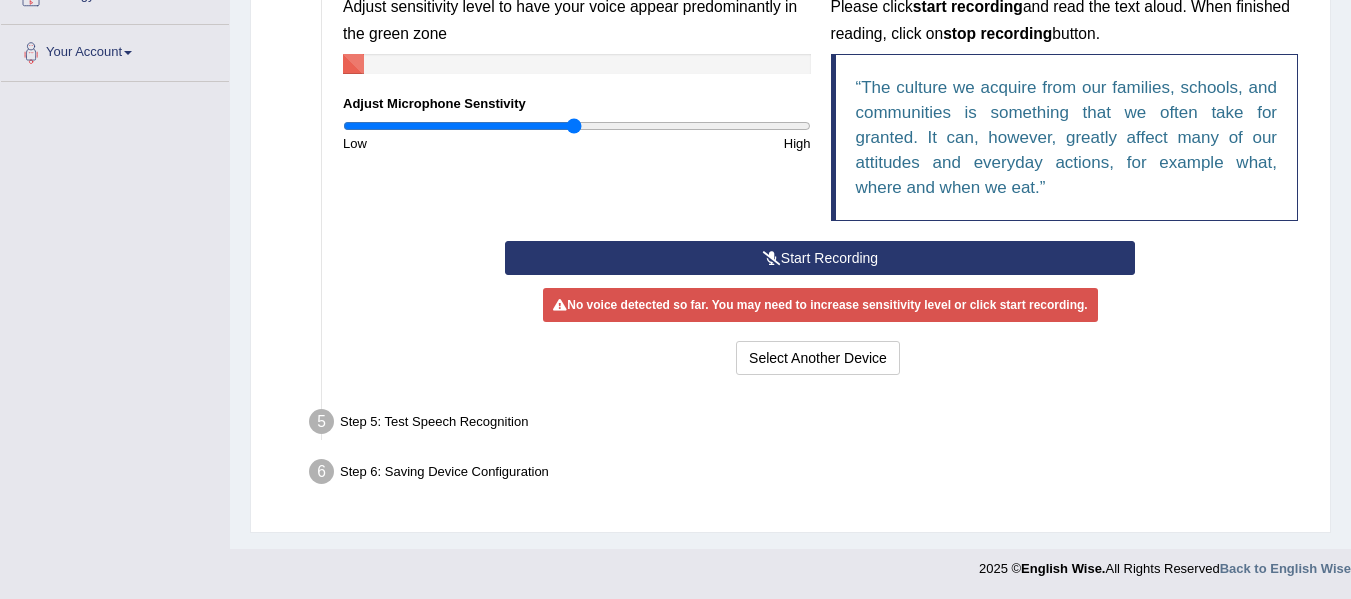 click on "Start Recording" at bounding box center [820, 258] 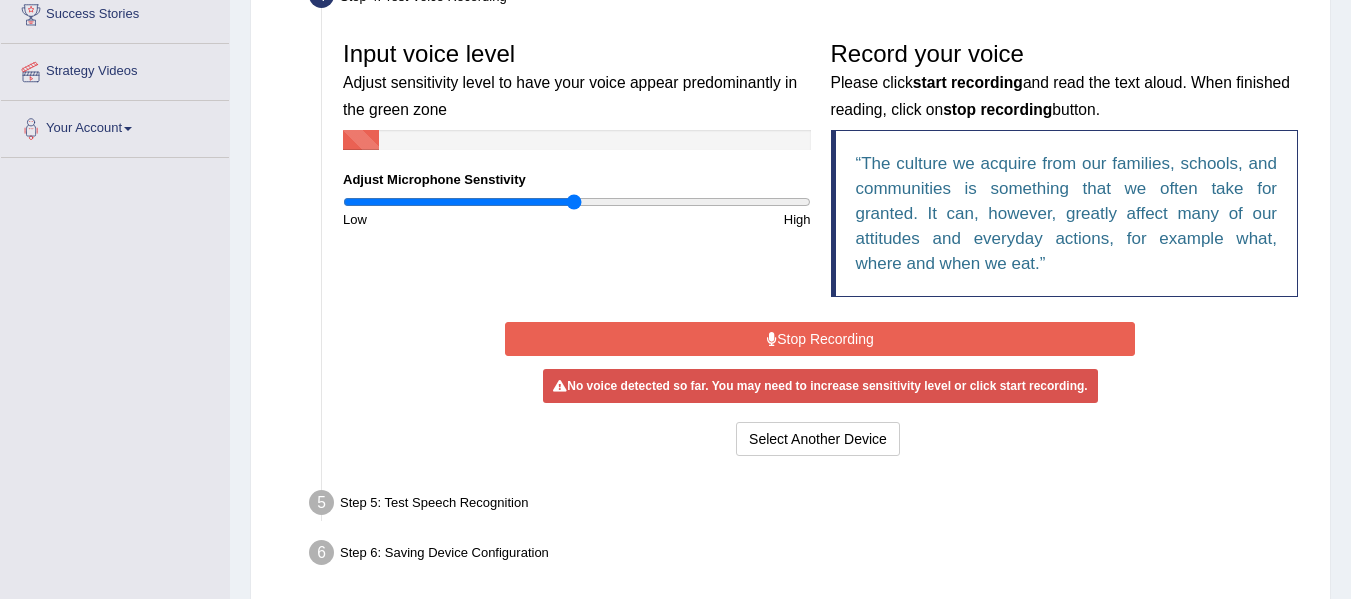 scroll, scrollTop: 396, scrollLeft: 0, axis: vertical 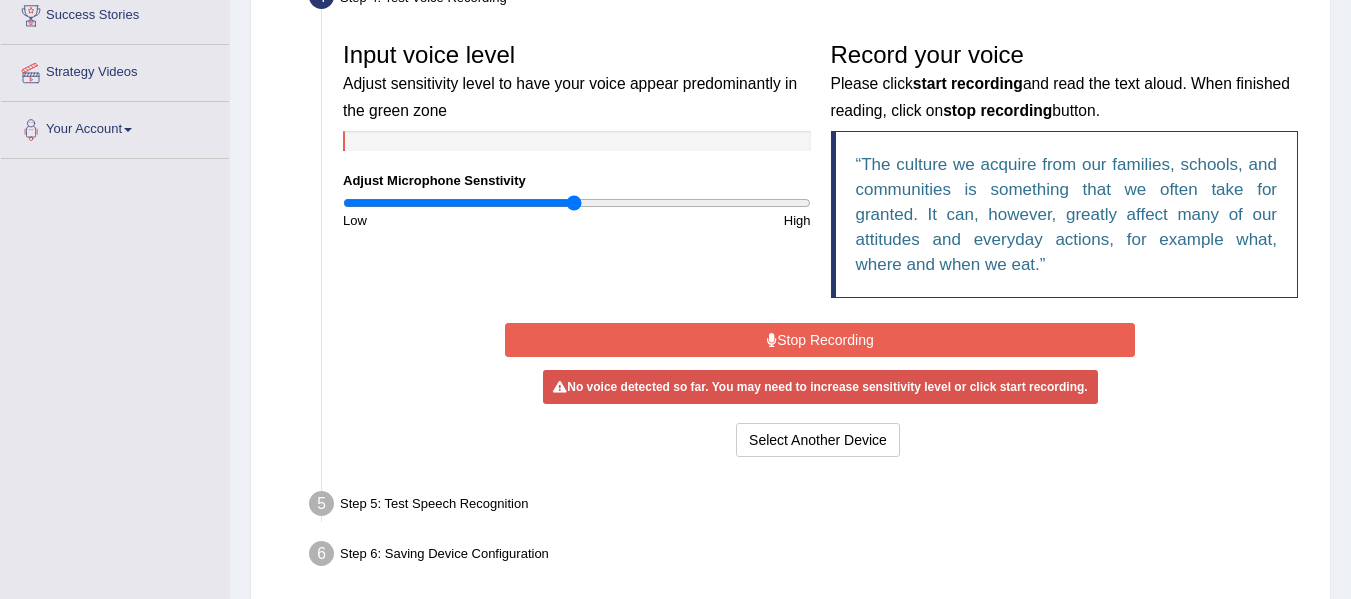 click on "Stop Recording" at bounding box center (820, 340) 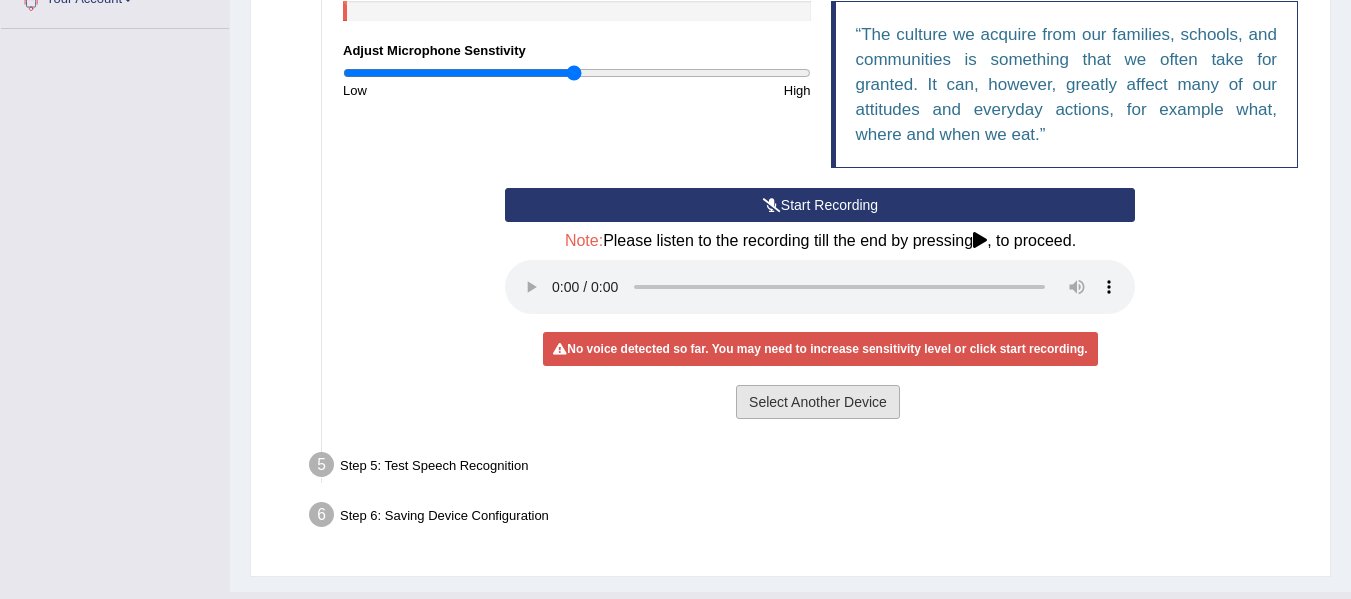 scroll, scrollTop: 527, scrollLeft: 0, axis: vertical 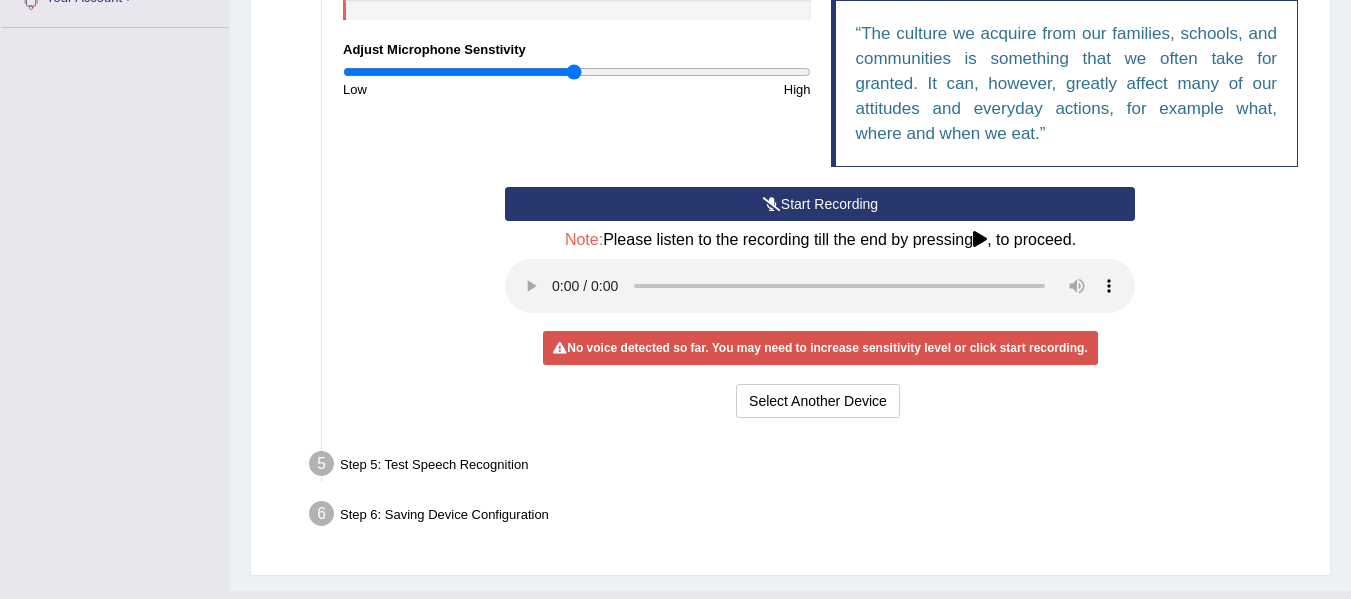 click on "No voice detected so far. You may need to increase sensitivity level or click start recording." at bounding box center (820, 348) 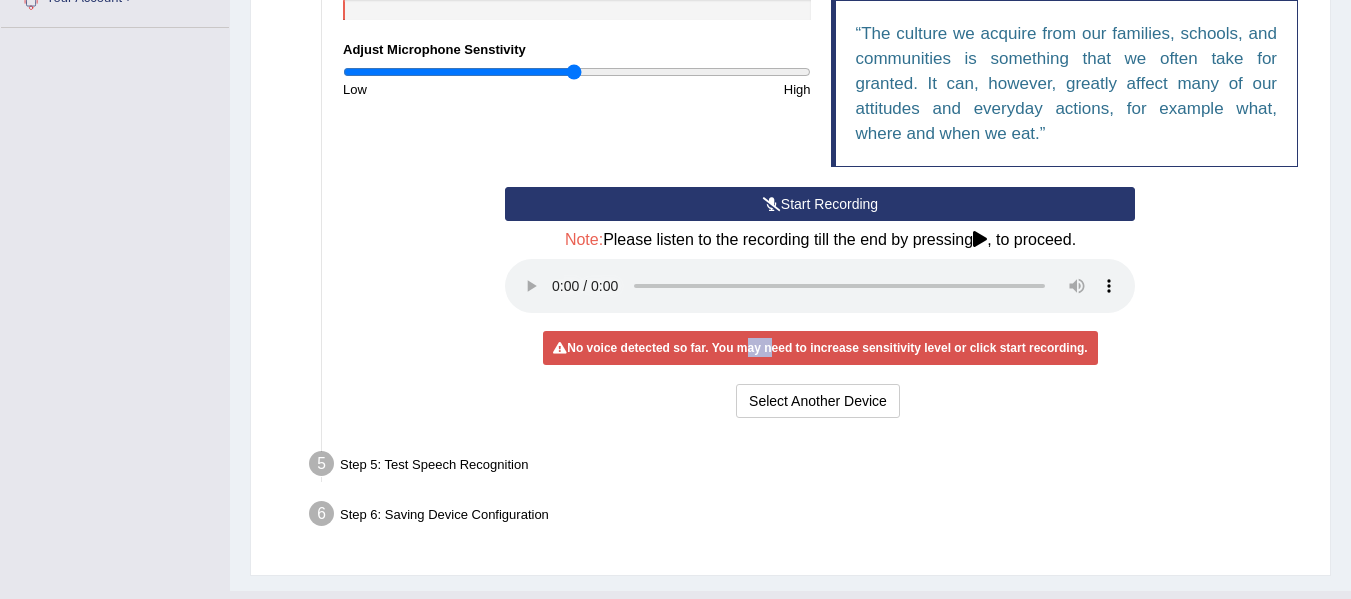click on "No voice detected so far. You may need to increase sensitivity level or click start recording." at bounding box center [820, 348] 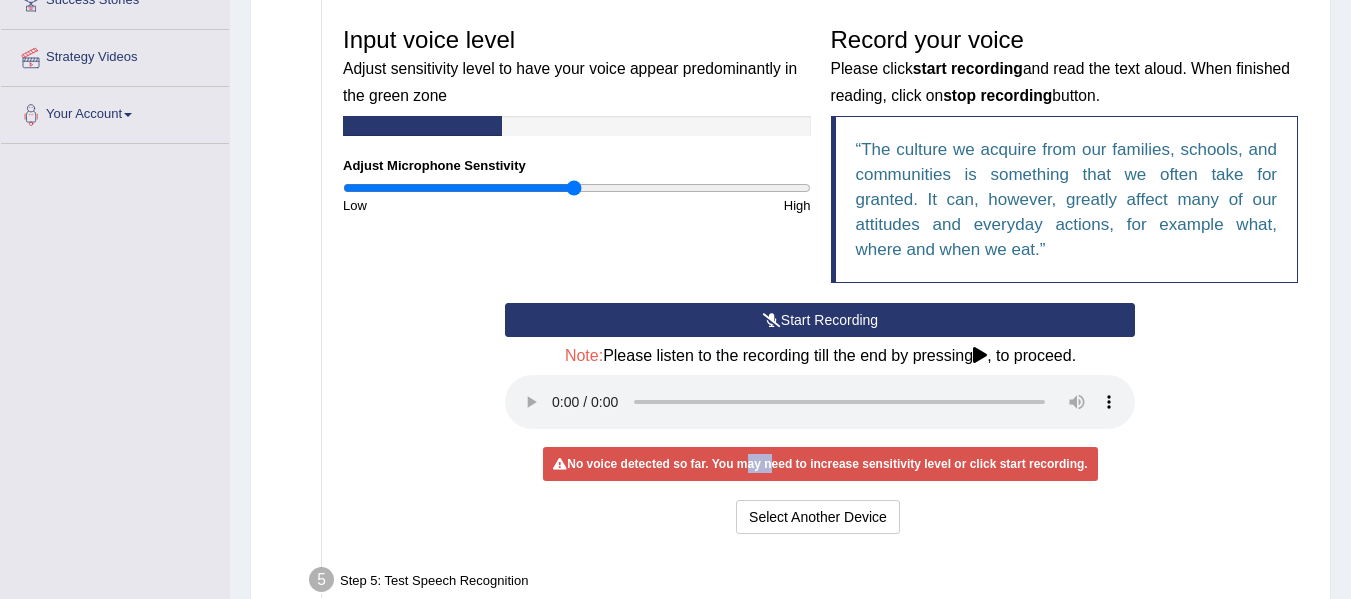 scroll, scrollTop: 382, scrollLeft: 0, axis: vertical 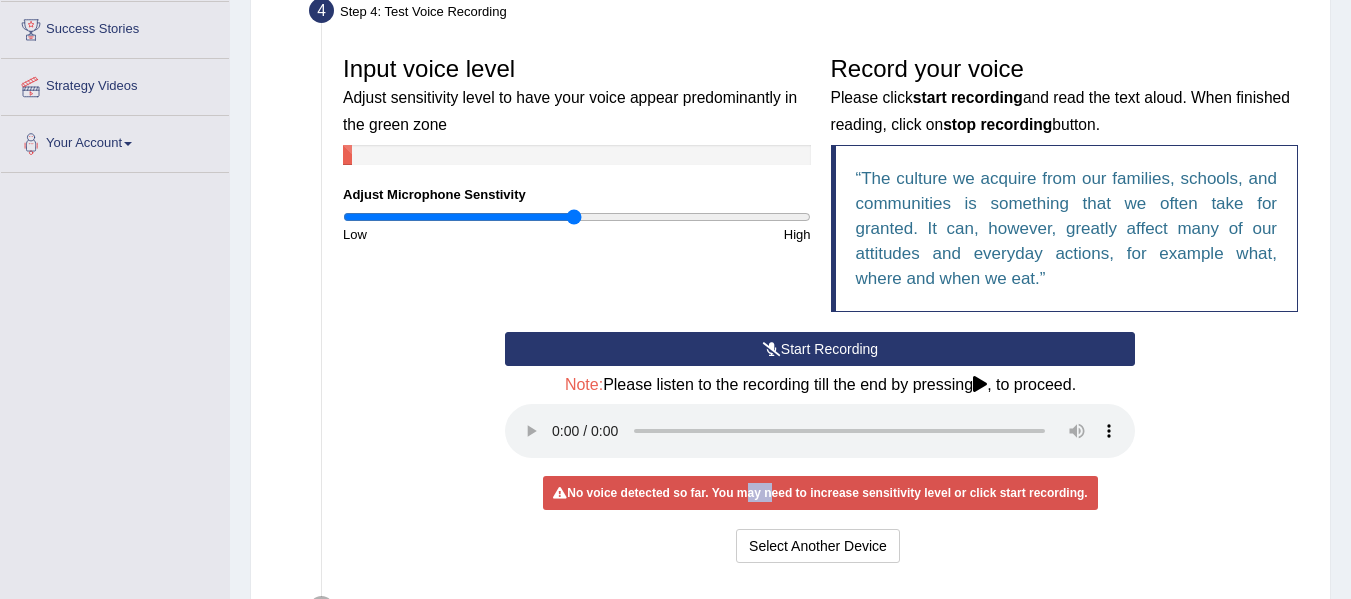 click on "Start Recording" at bounding box center (820, 349) 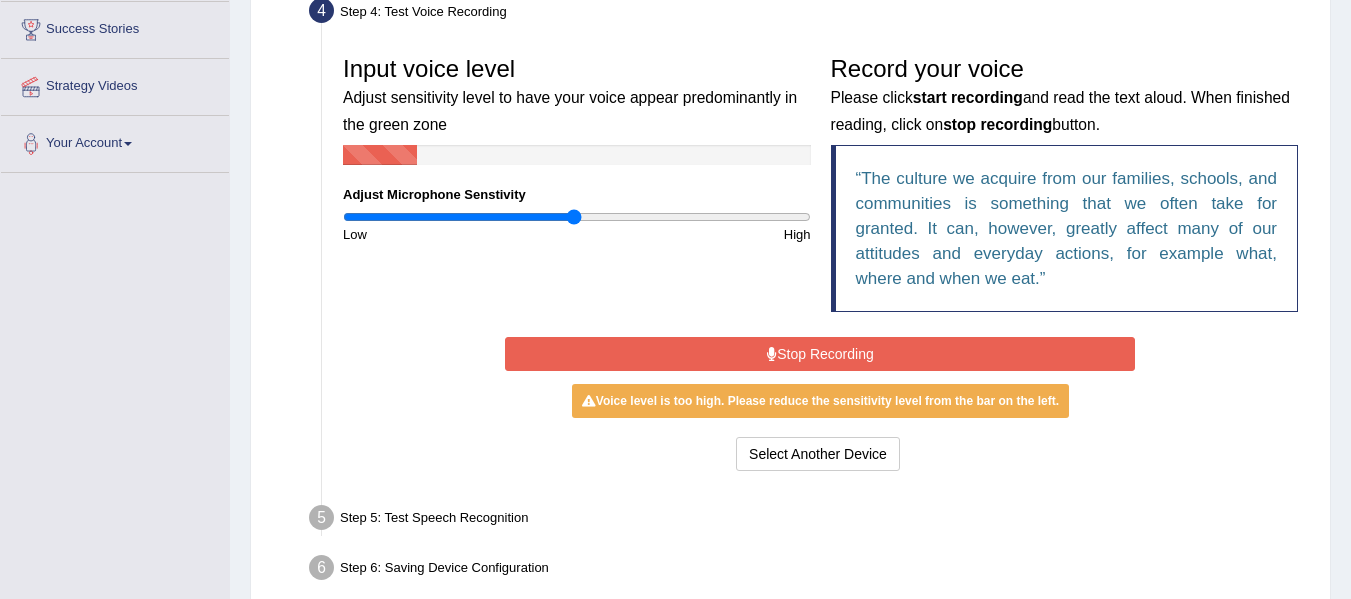 click on "Stop Recording" at bounding box center (820, 354) 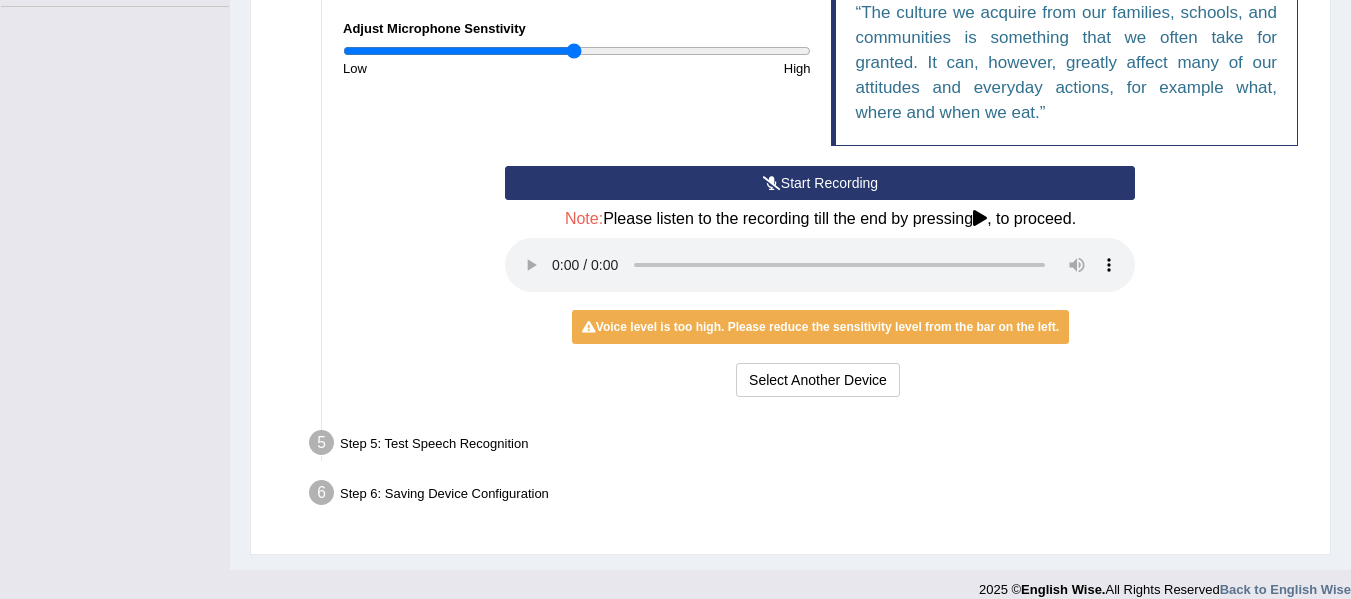 scroll, scrollTop: 542, scrollLeft: 0, axis: vertical 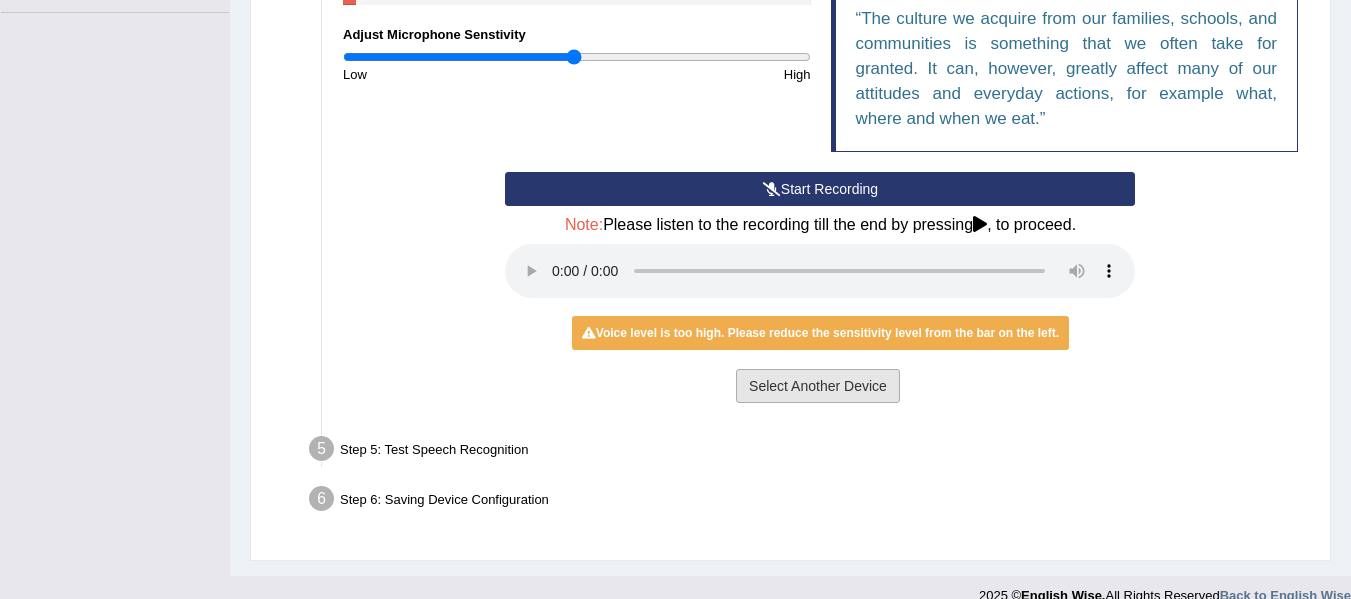 click on "Select Another Device" at bounding box center (818, 386) 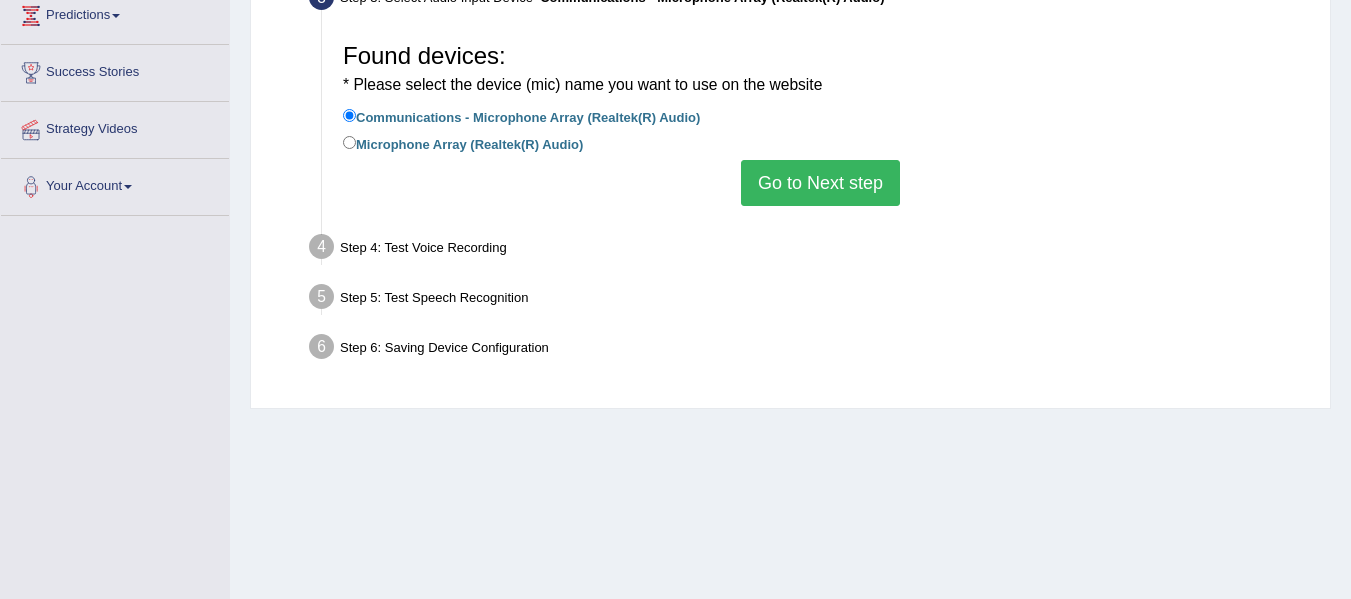 scroll, scrollTop: 338, scrollLeft: 0, axis: vertical 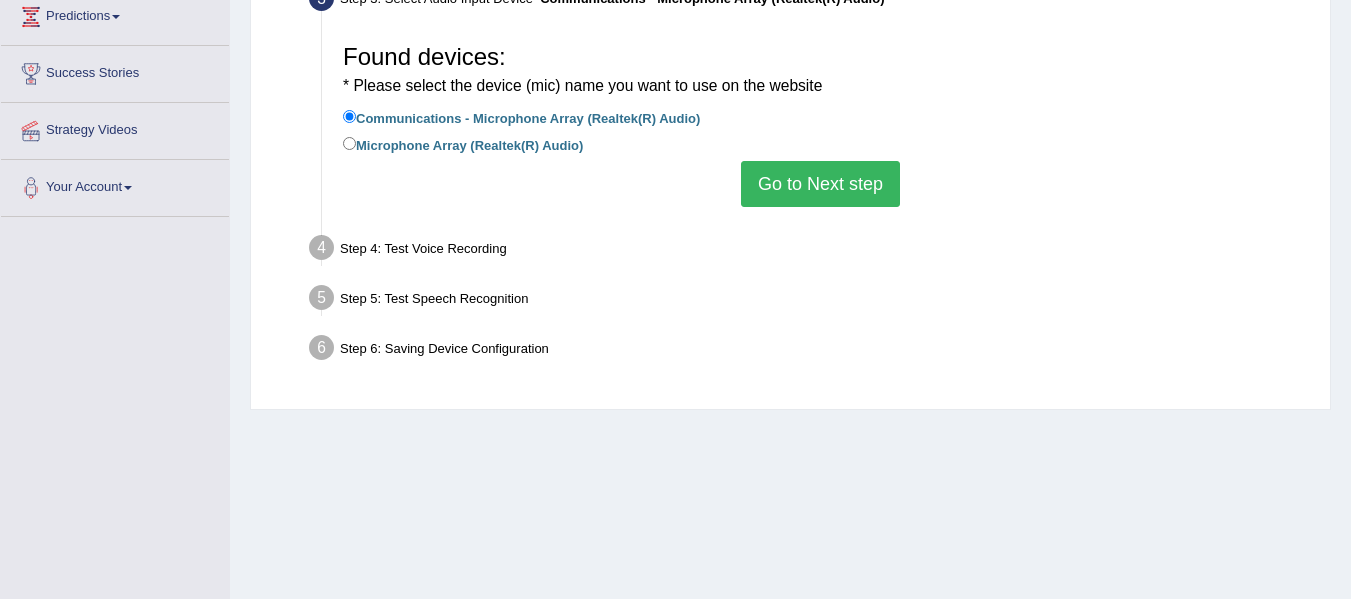 click on "Go to Next step" at bounding box center [820, 184] 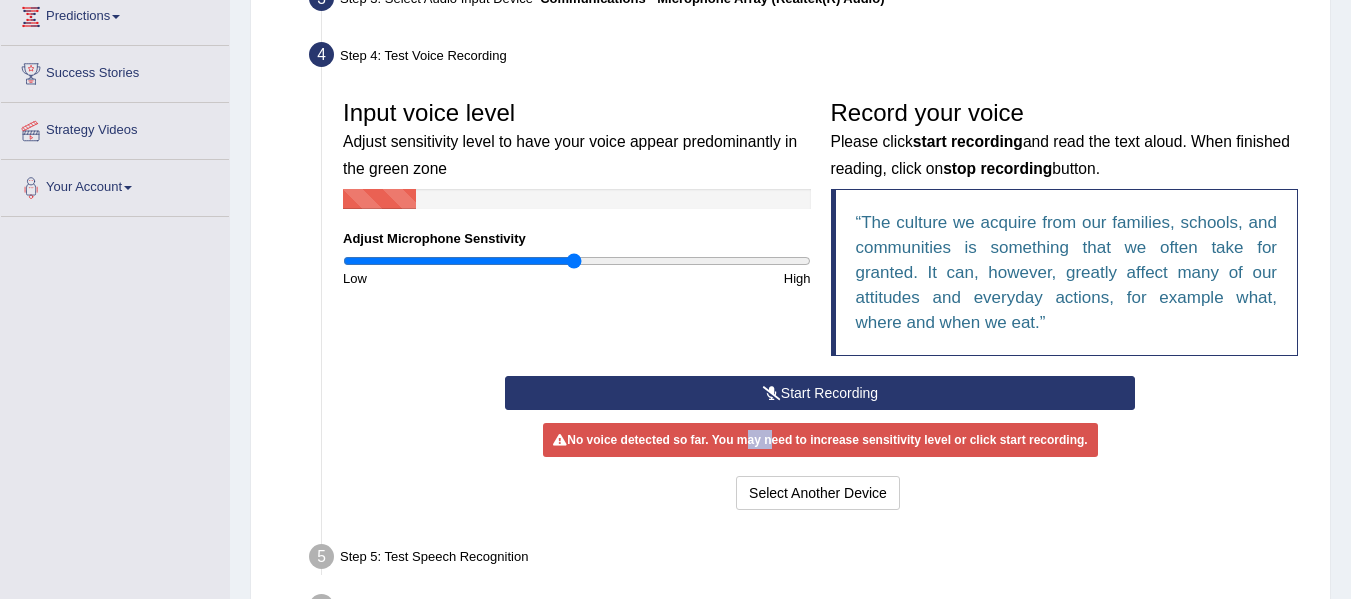 click on "Start Recording" at bounding box center (820, 393) 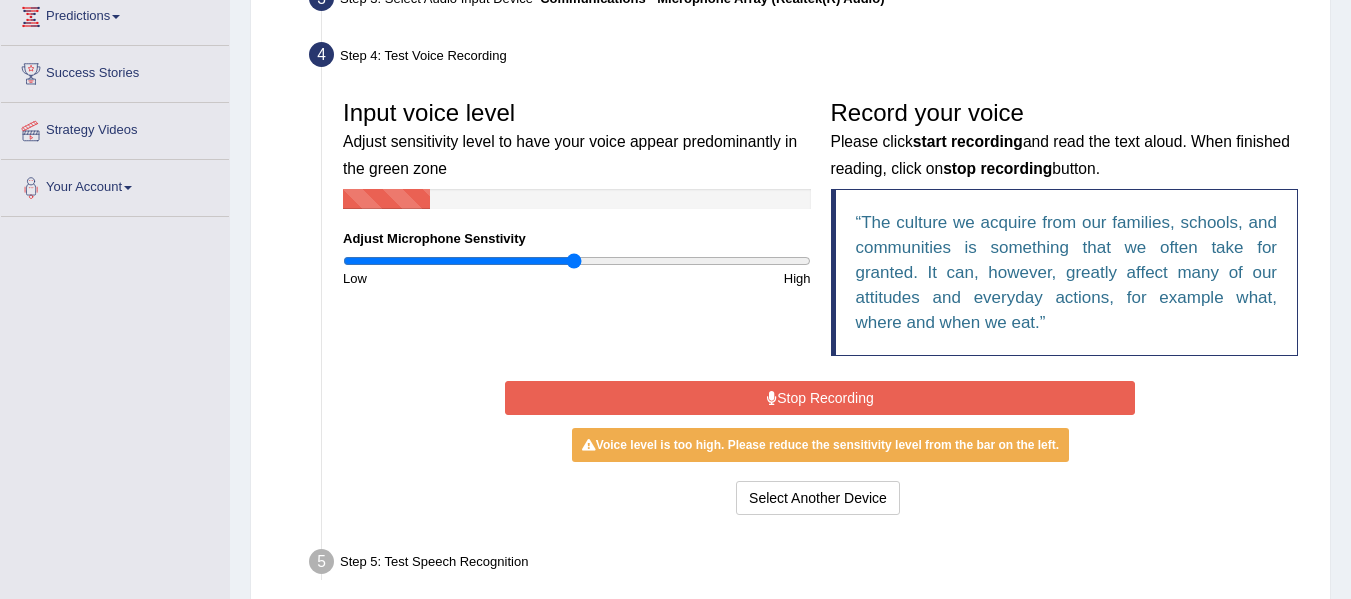 click on "Stop Recording" at bounding box center [820, 398] 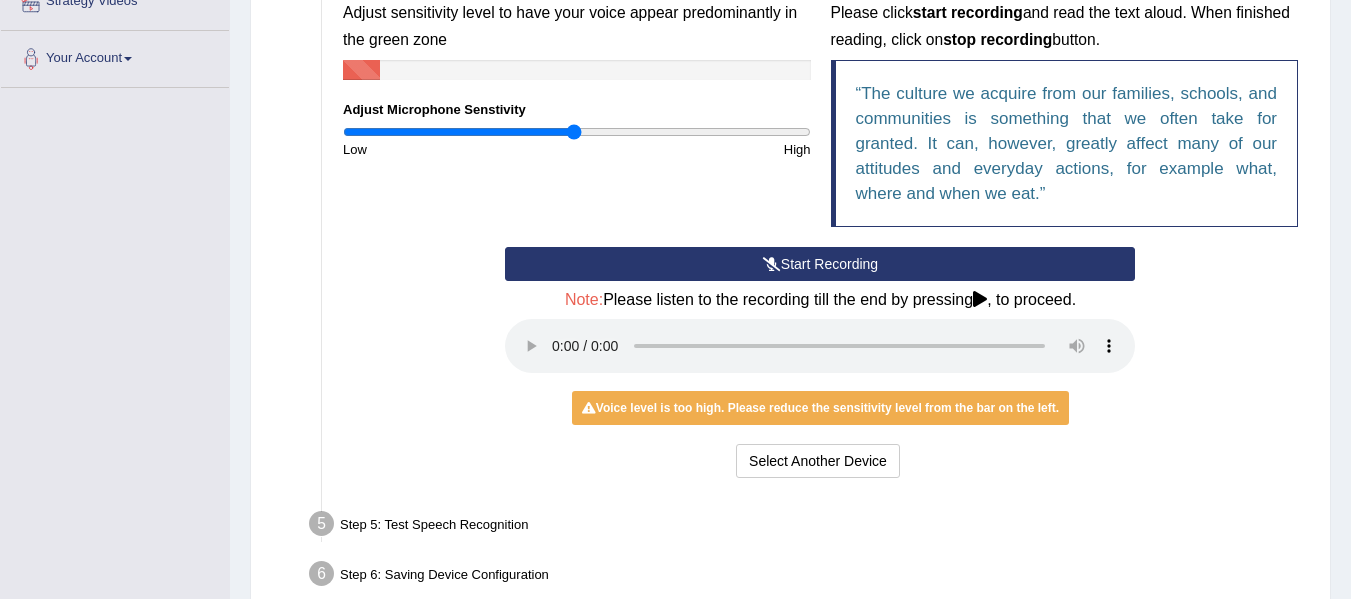 scroll, scrollTop: 569, scrollLeft: 0, axis: vertical 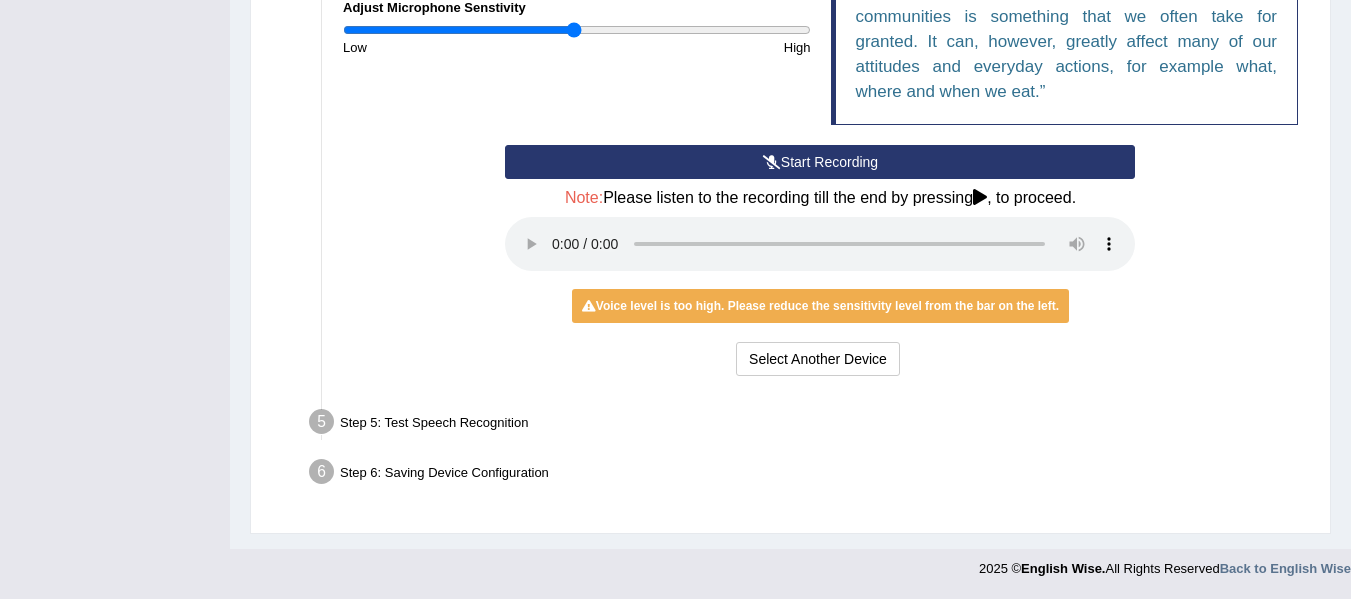 click on "Step 5: Test Speech Recognition" at bounding box center (810, 425) 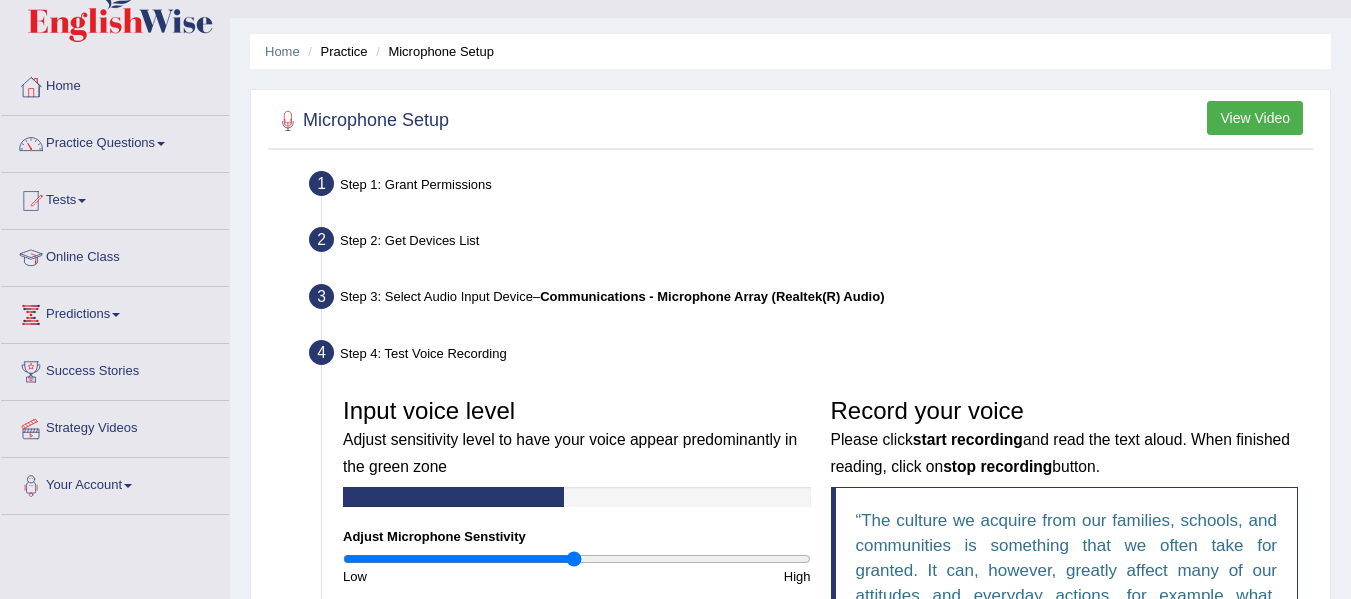 scroll, scrollTop: 0, scrollLeft: 0, axis: both 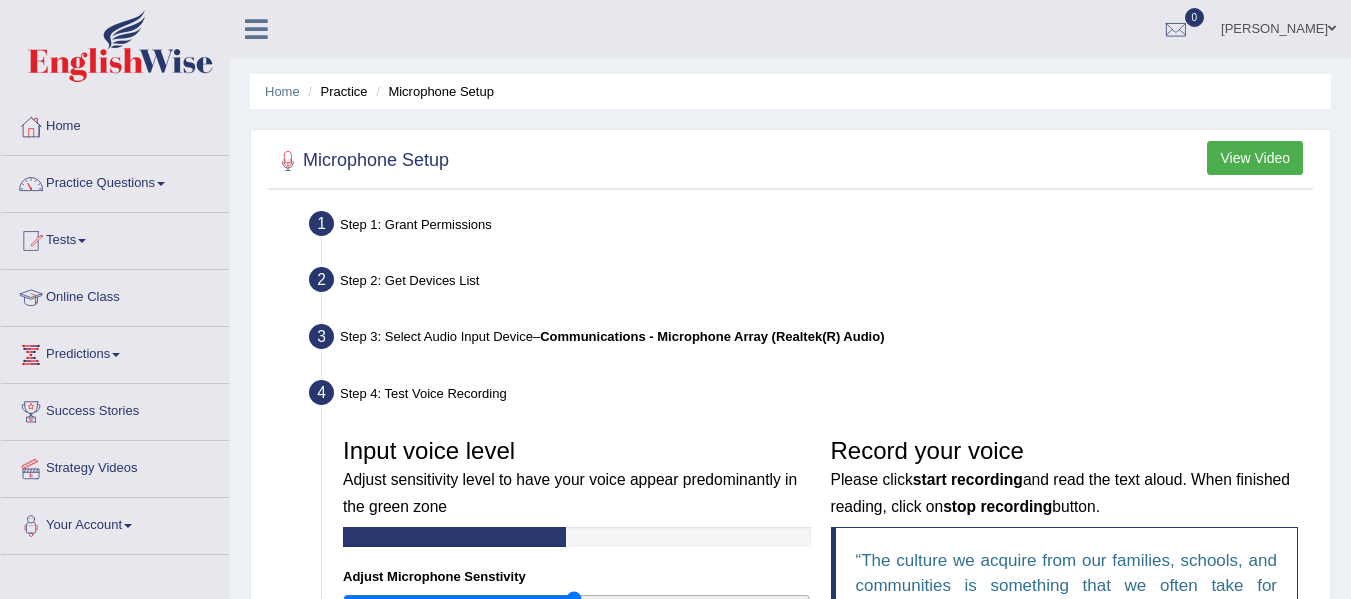 click on "Microphone Setup" at bounding box center [432, 91] 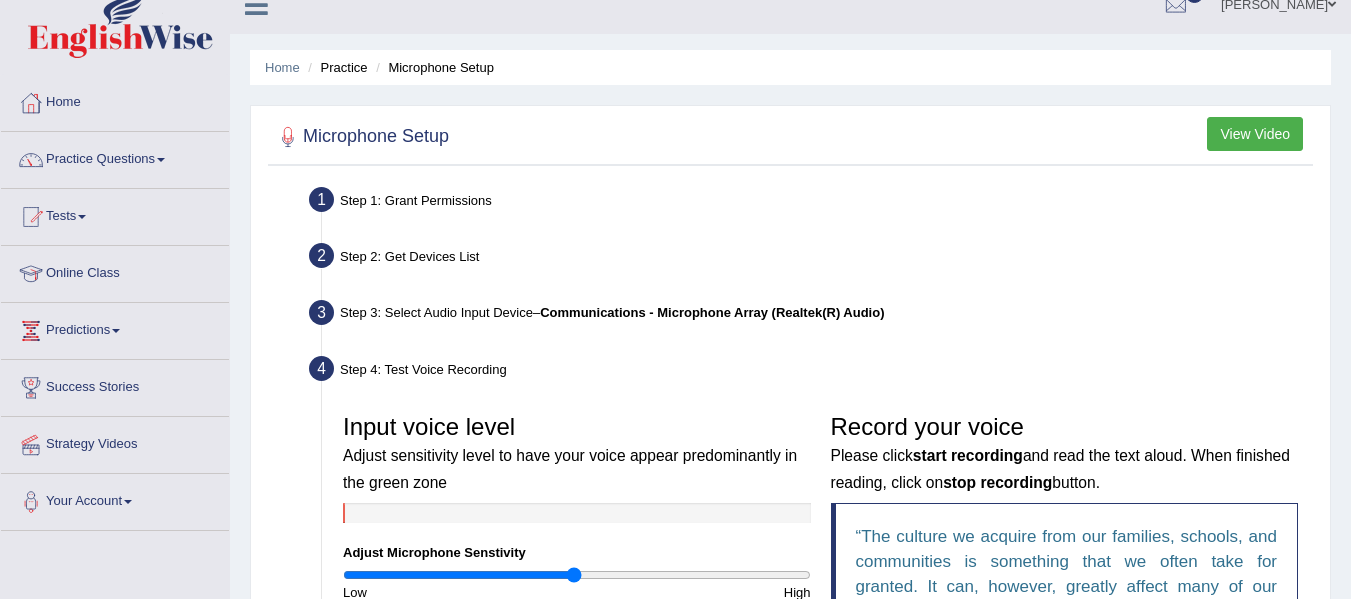 scroll, scrollTop: 0, scrollLeft: 0, axis: both 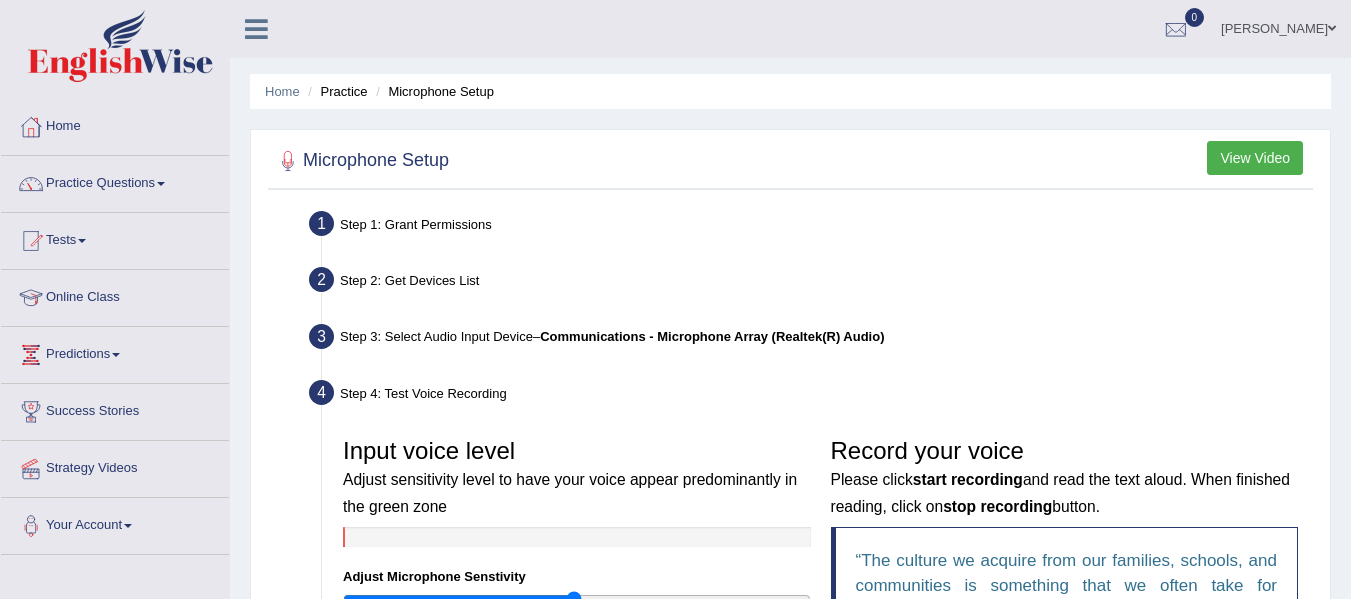 click on "Online Class" at bounding box center [115, 295] 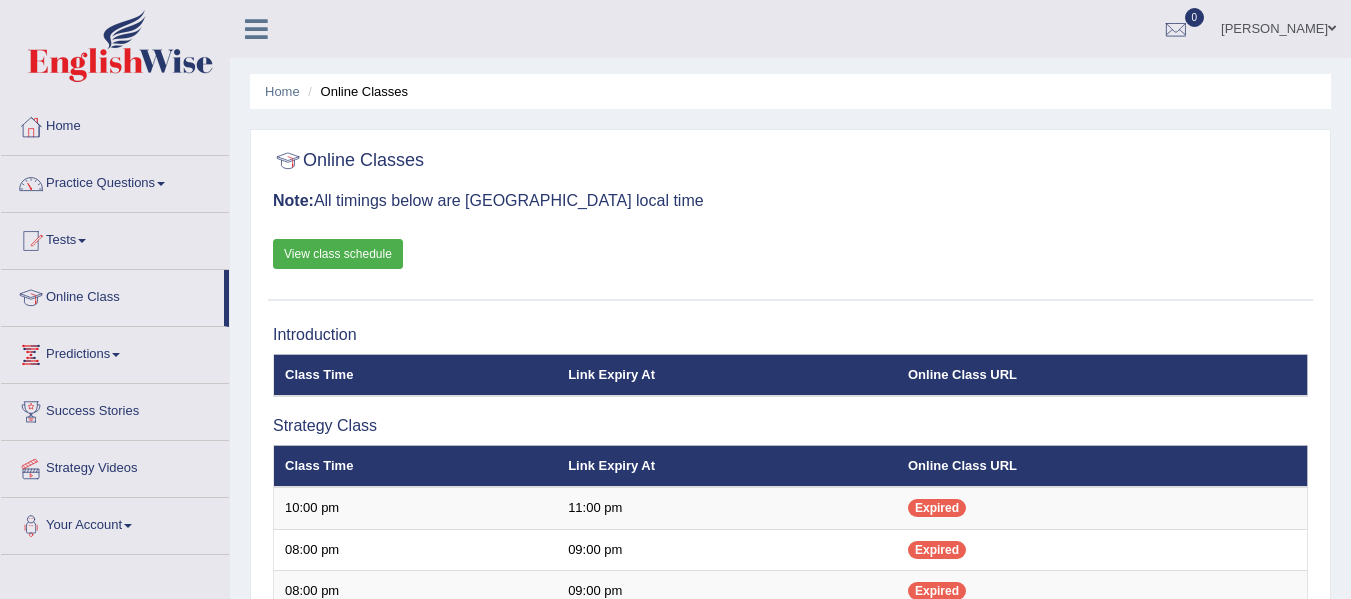 scroll, scrollTop: 54, scrollLeft: 0, axis: vertical 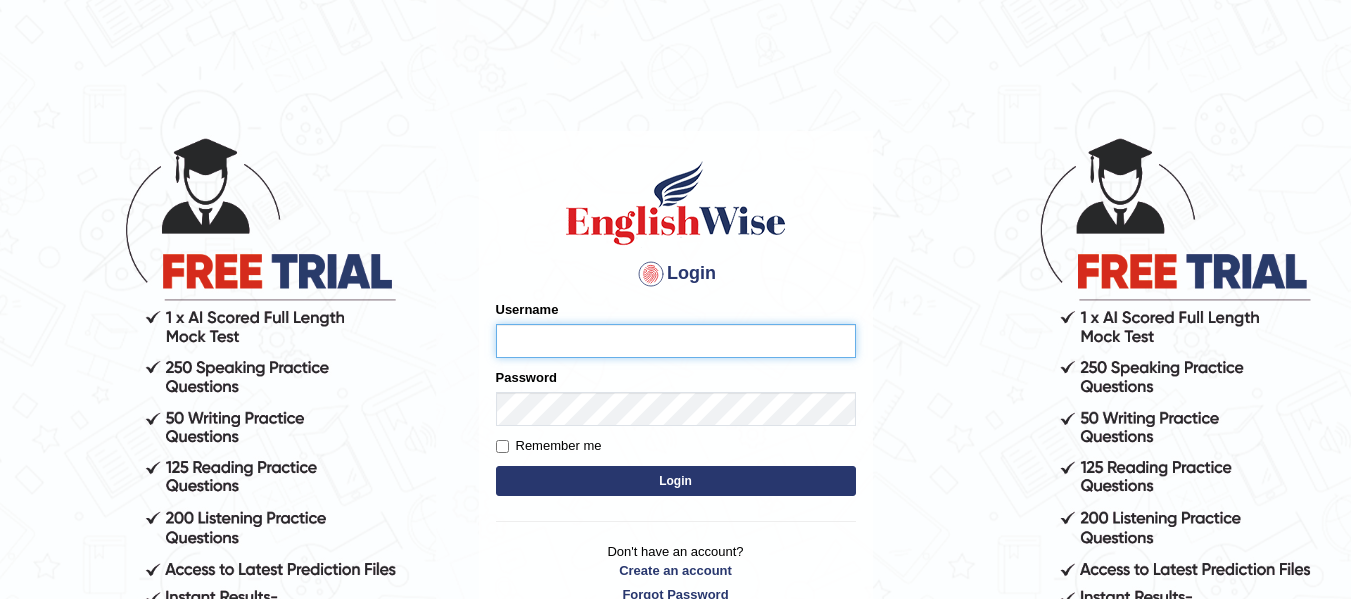 type on "regam" 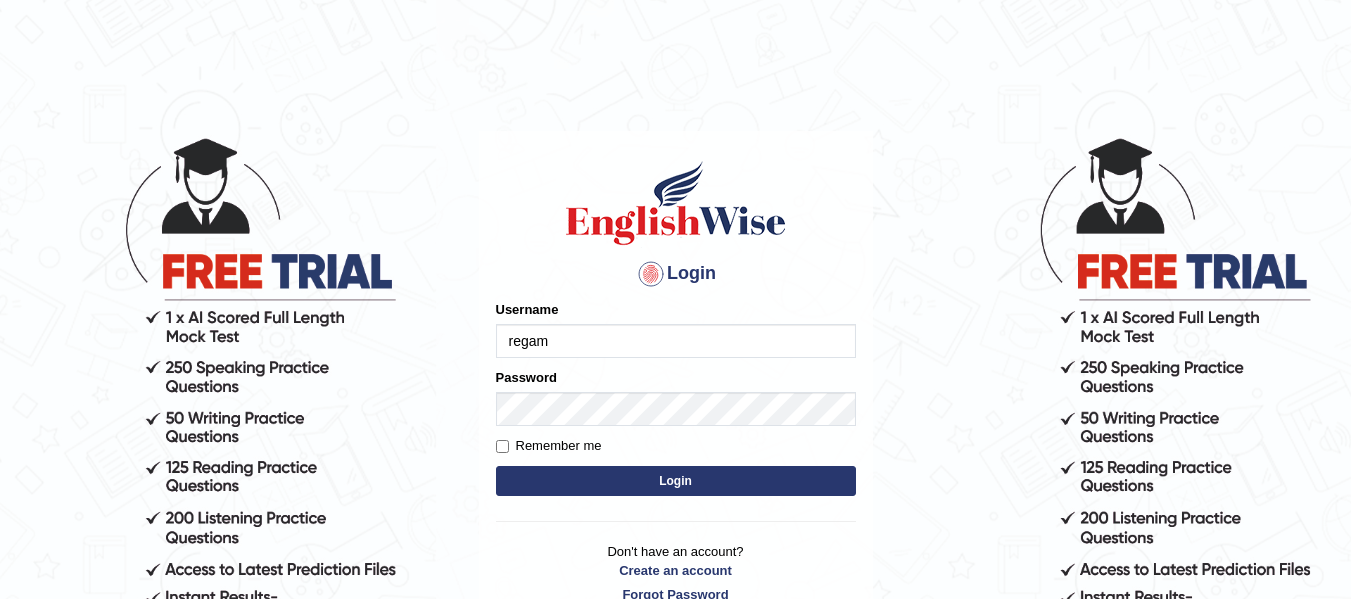 click on "Login" at bounding box center (676, 481) 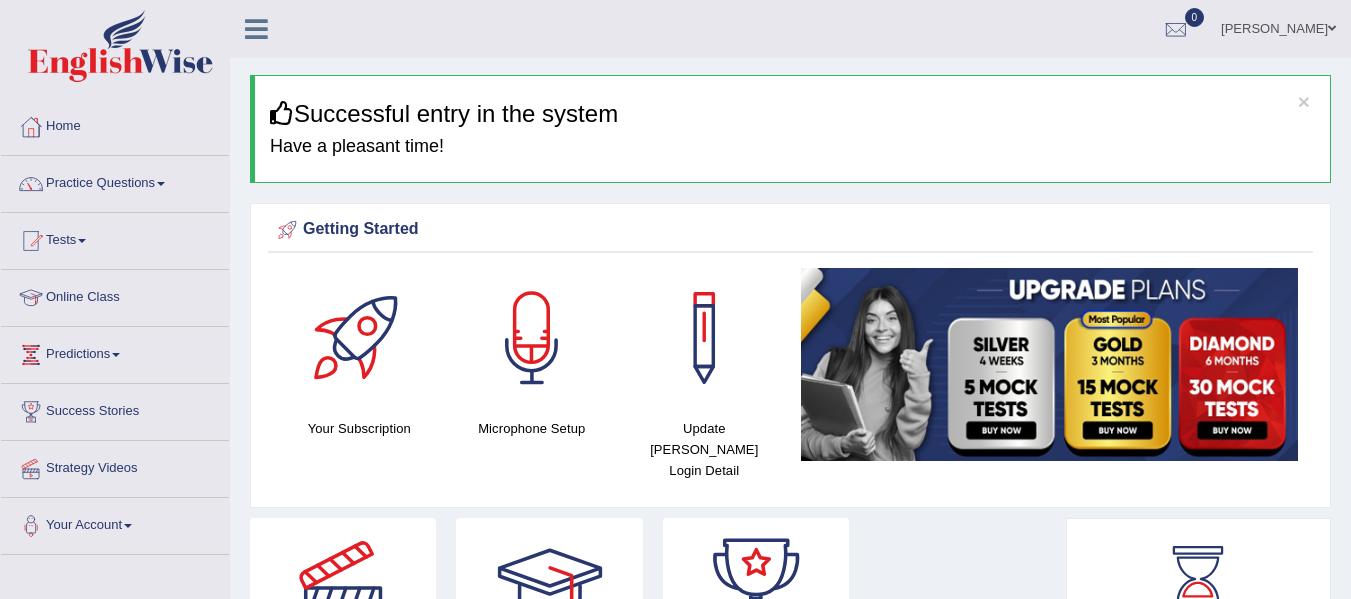 scroll, scrollTop: 0, scrollLeft: 0, axis: both 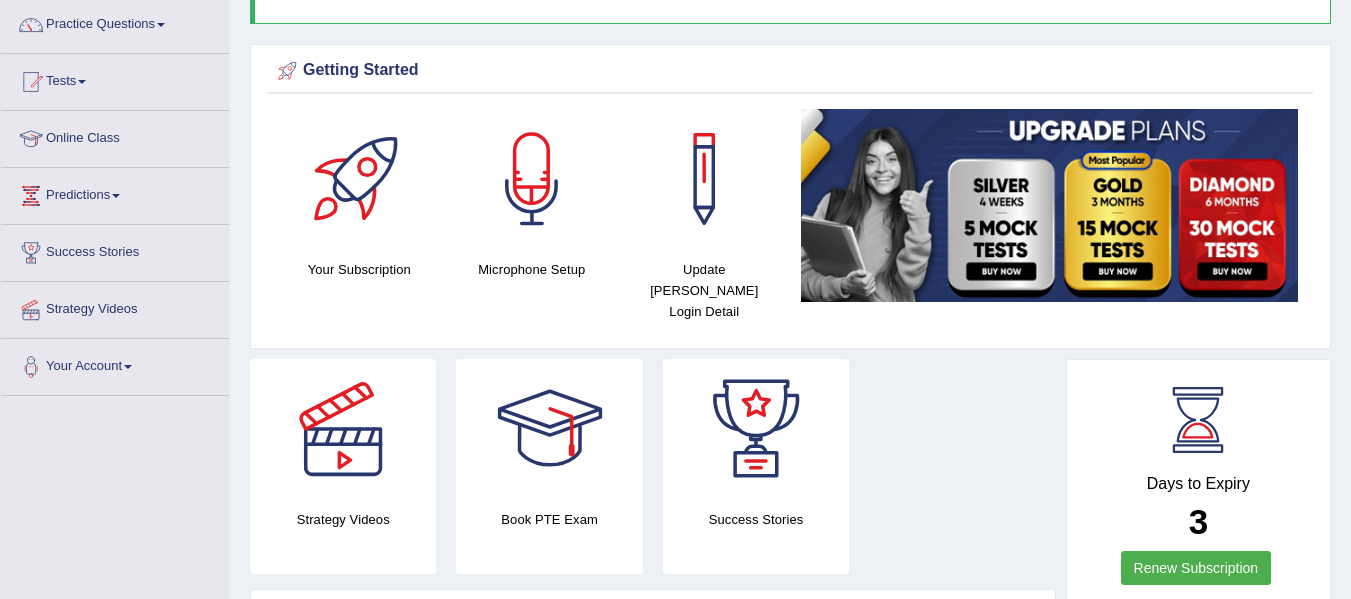 click at bounding box center [1050, 205] 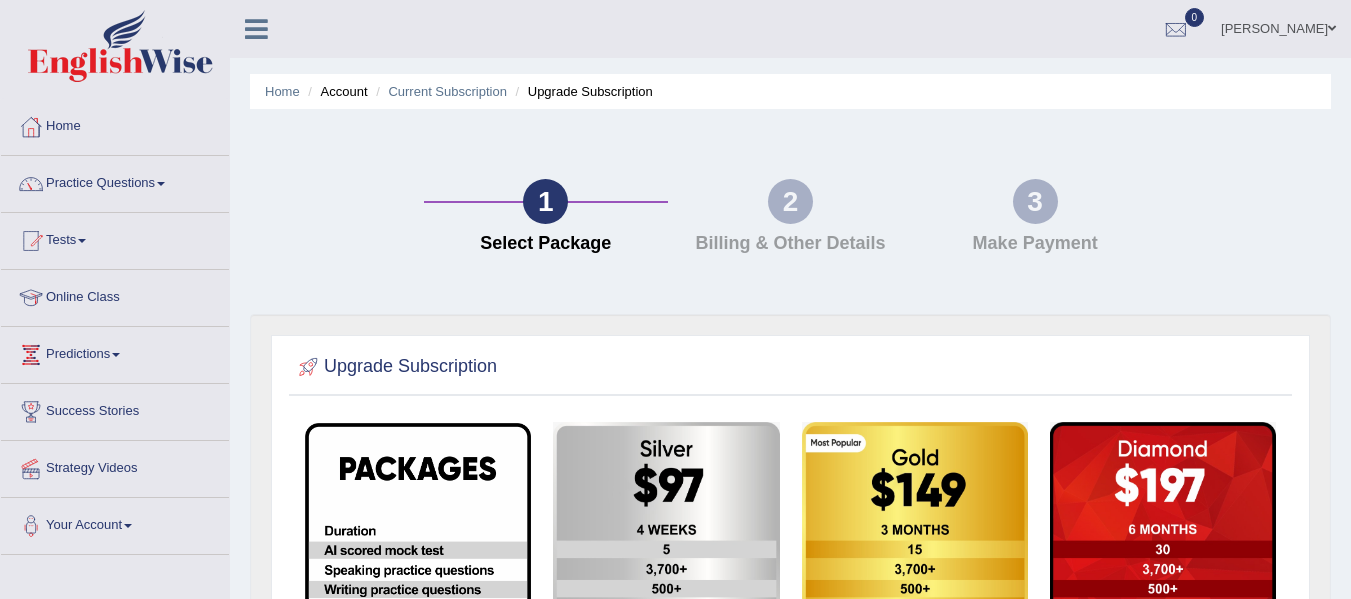 scroll, scrollTop: 153, scrollLeft: 0, axis: vertical 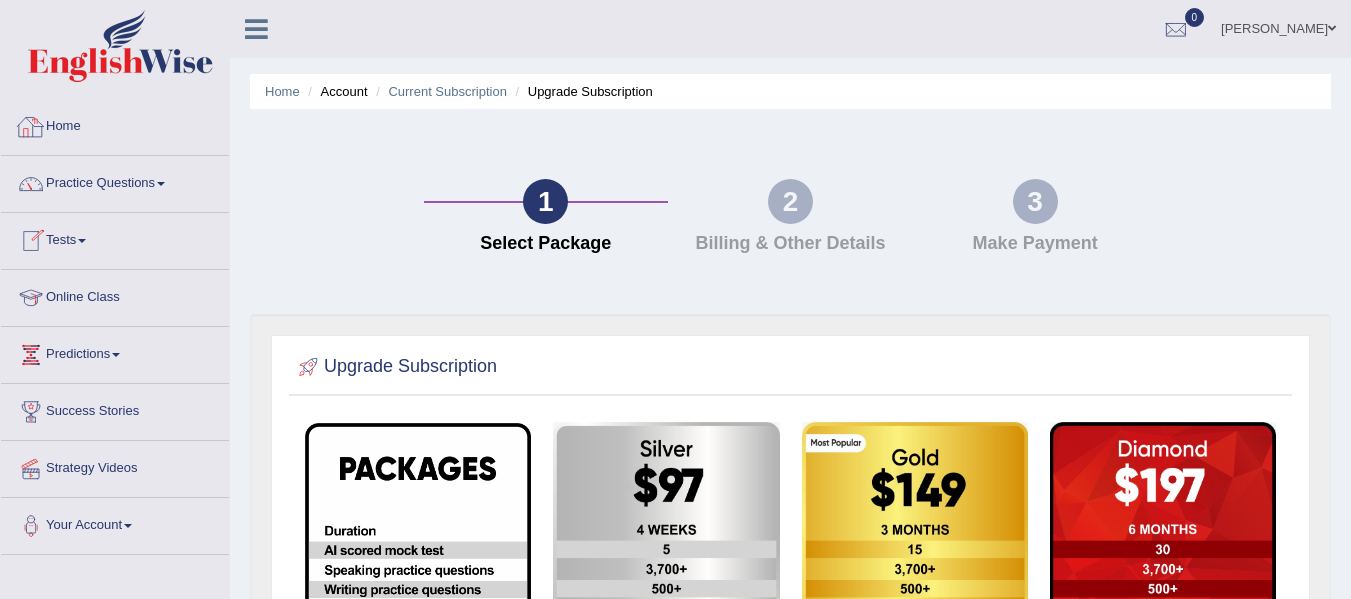 click on "Home" at bounding box center (115, 124) 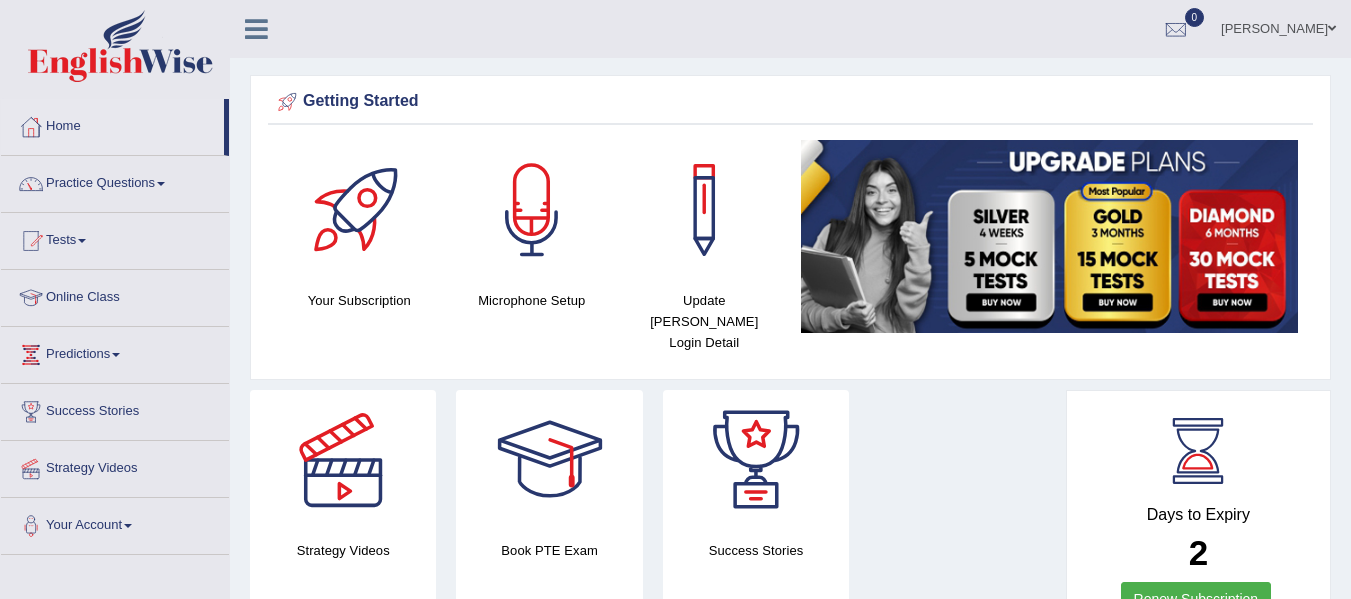 scroll, scrollTop: 0, scrollLeft: 0, axis: both 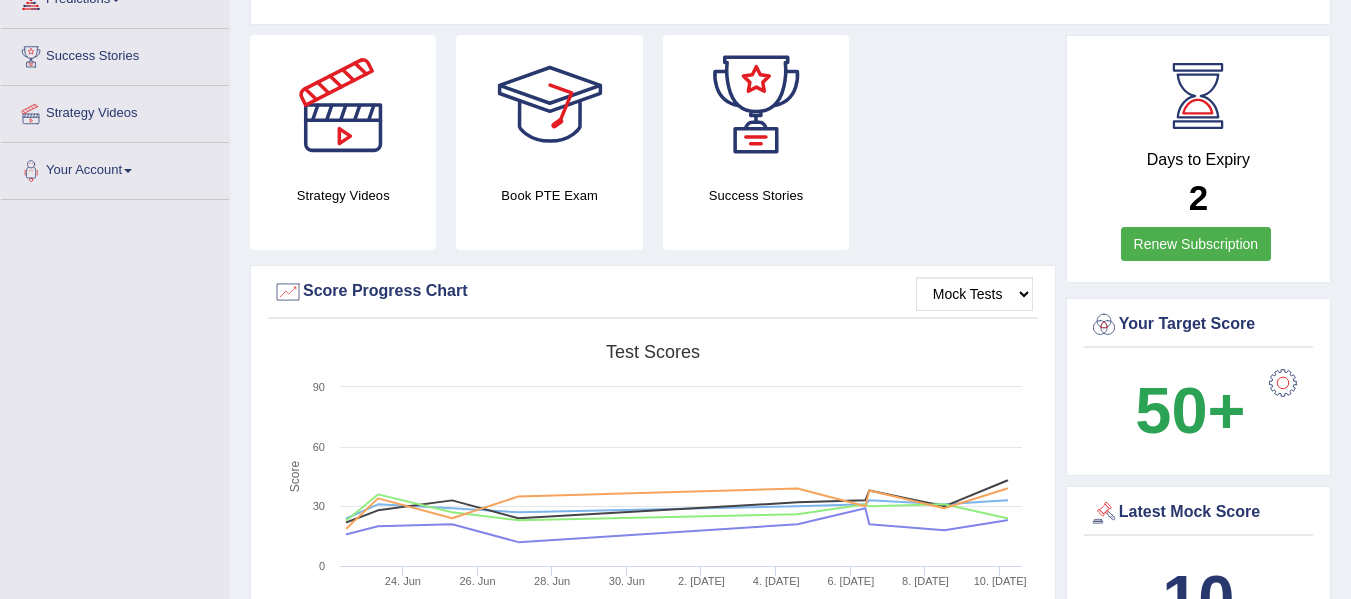 click at bounding box center (550, 105) 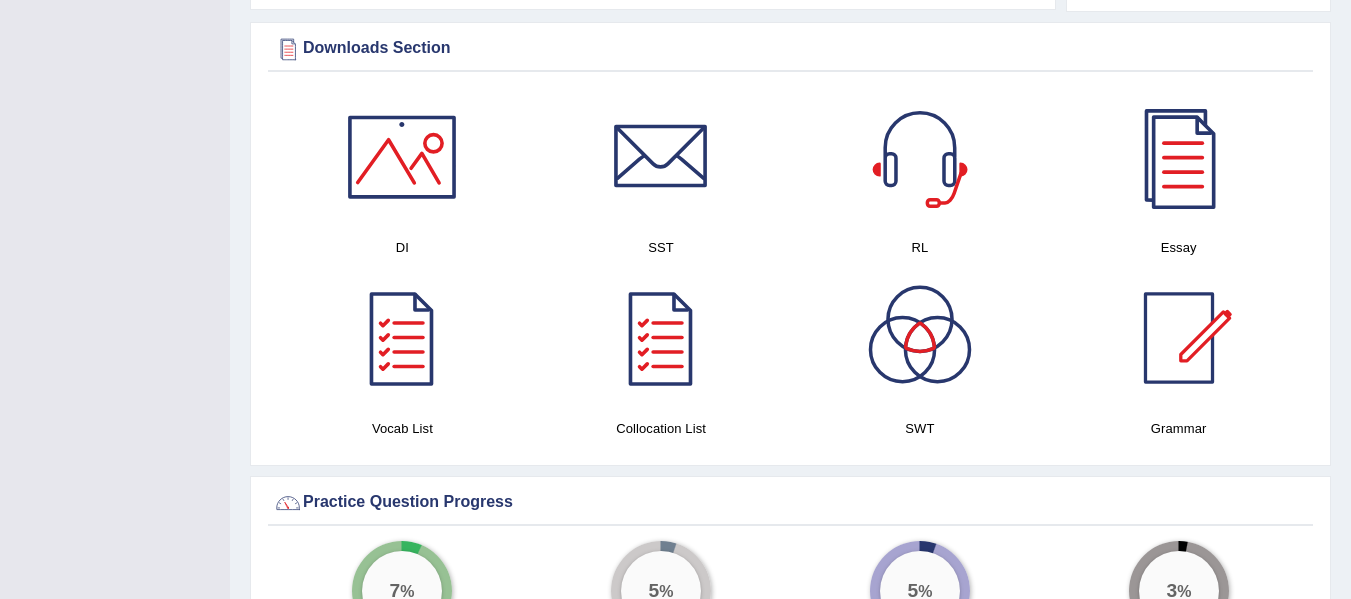 scroll, scrollTop: 1005, scrollLeft: 0, axis: vertical 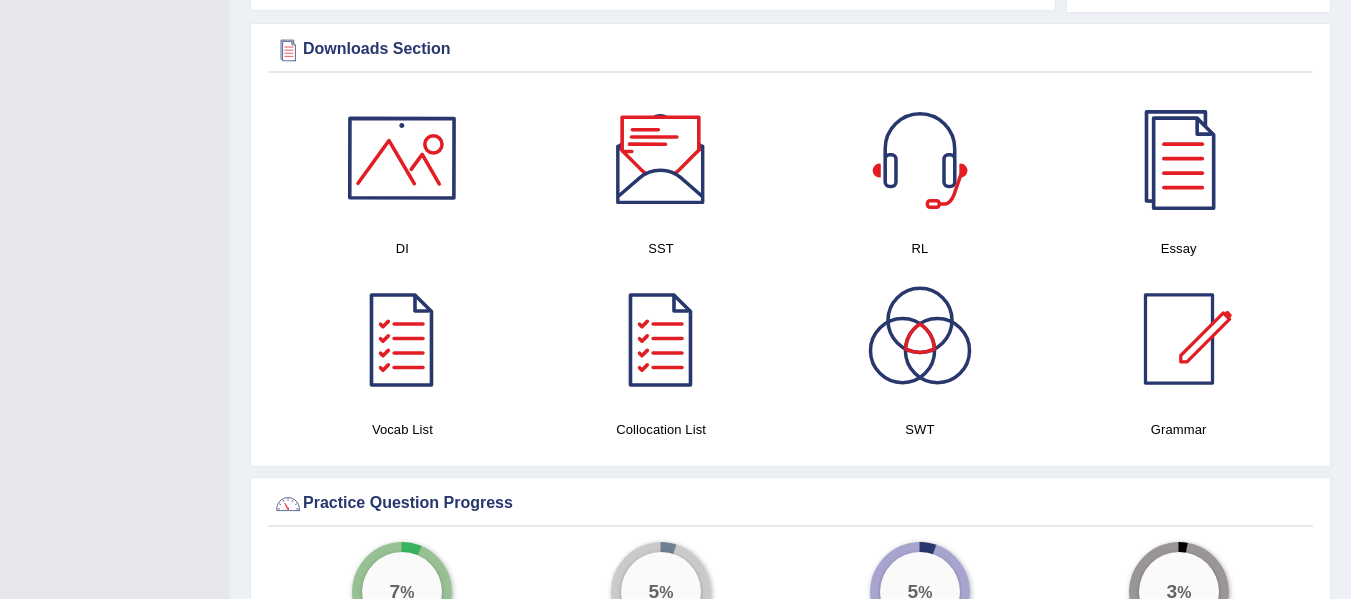 click at bounding box center (402, 158) 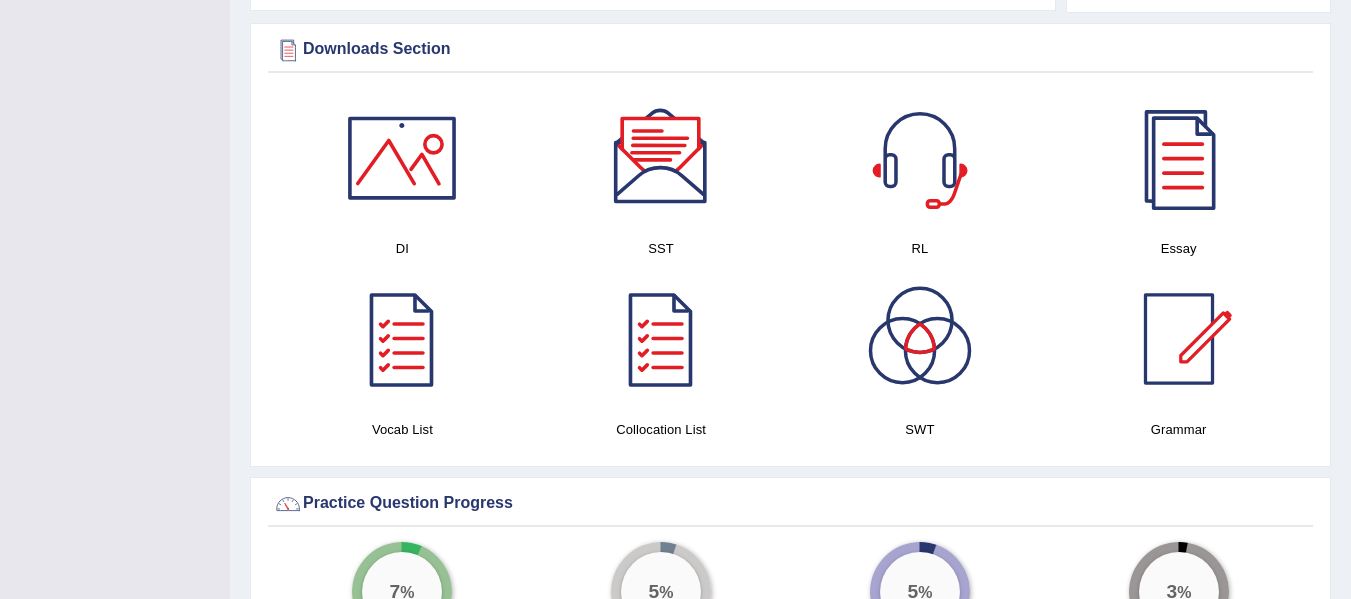 click at bounding box center (661, 158) 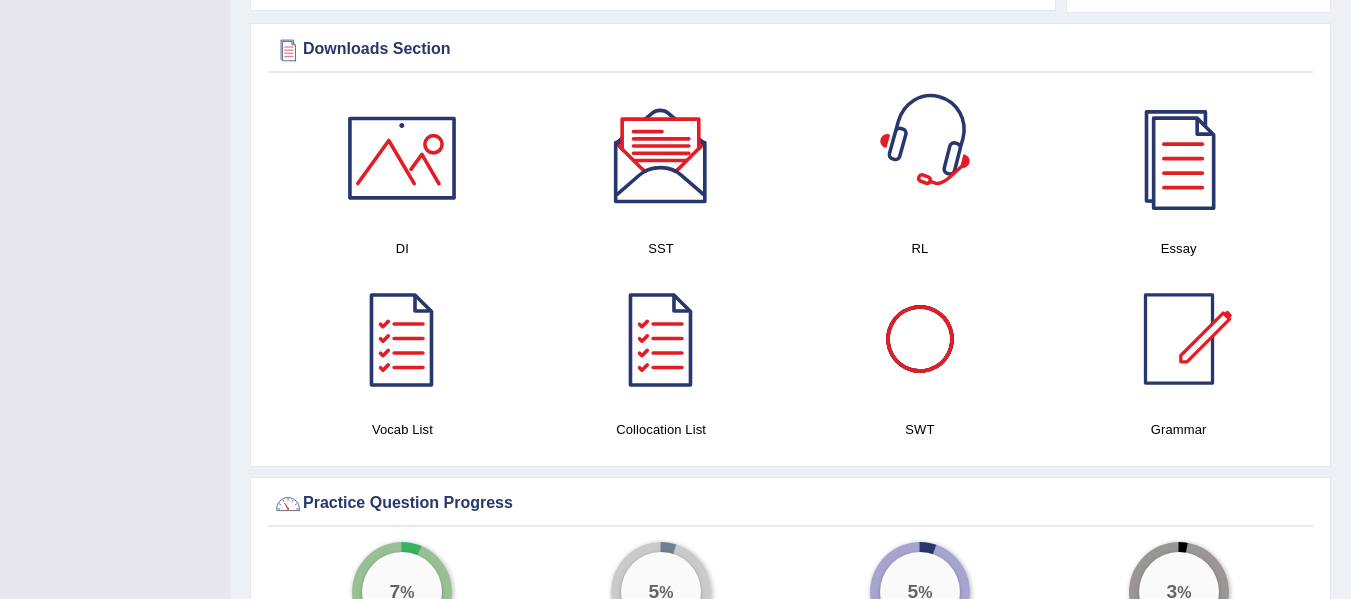 click at bounding box center (920, 158) 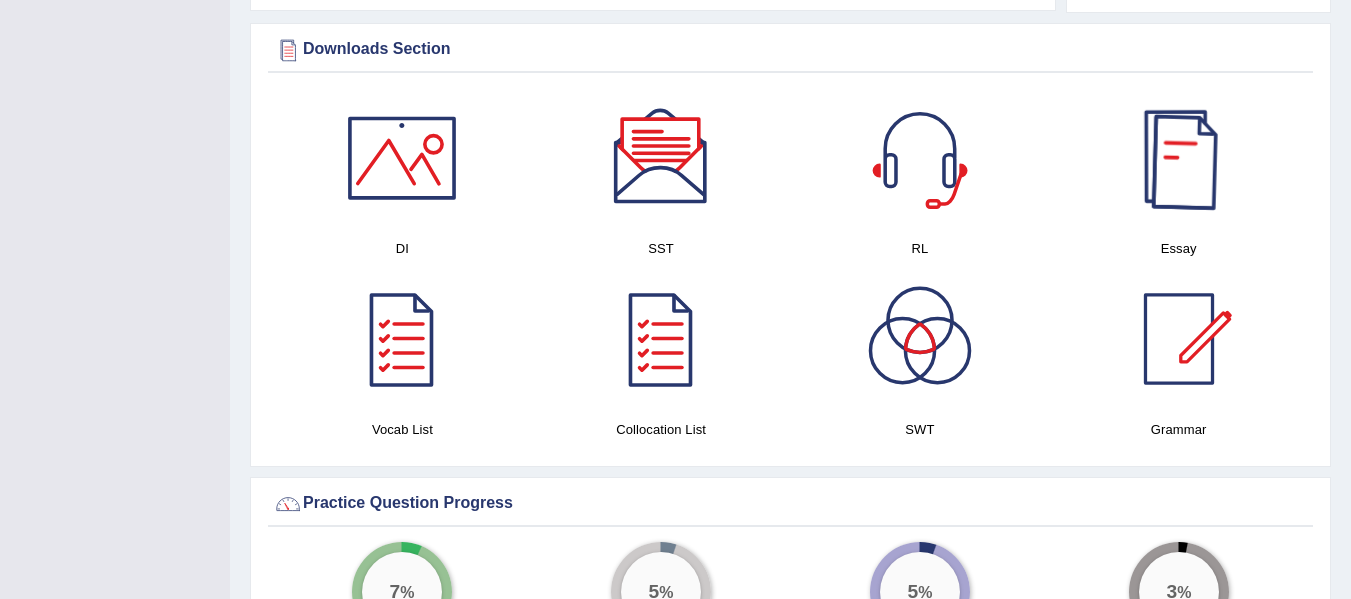 click at bounding box center (1179, 158) 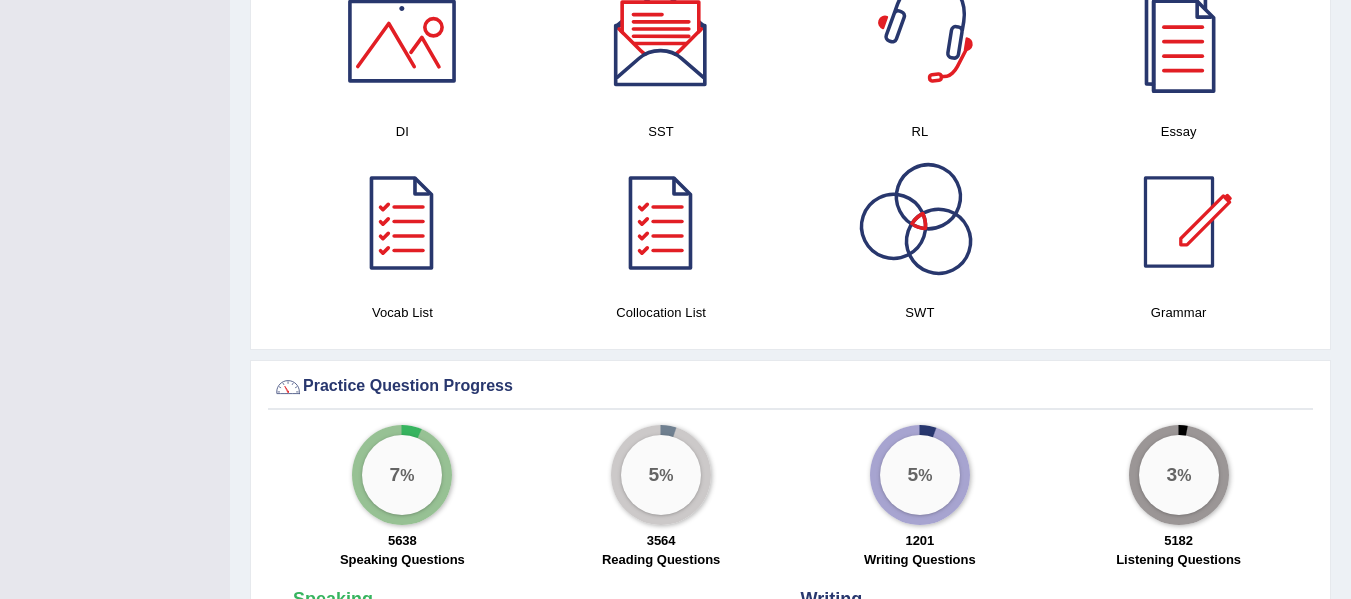 scroll, scrollTop: 1123, scrollLeft: 0, axis: vertical 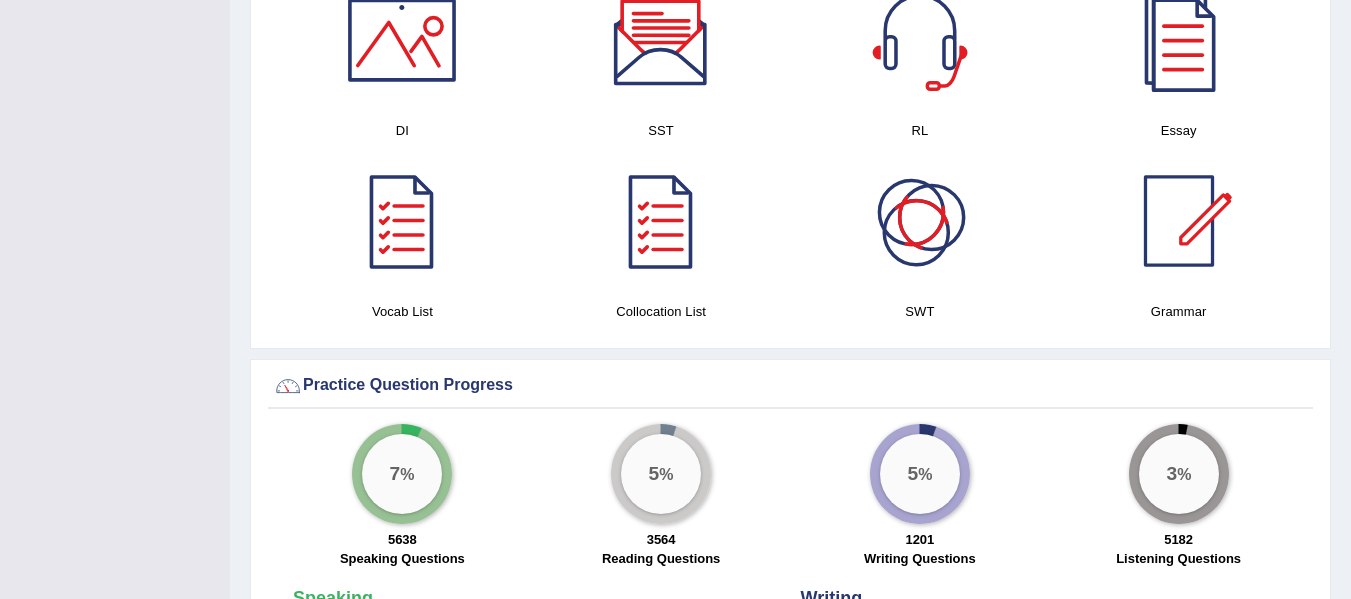 click at bounding box center [920, 221] 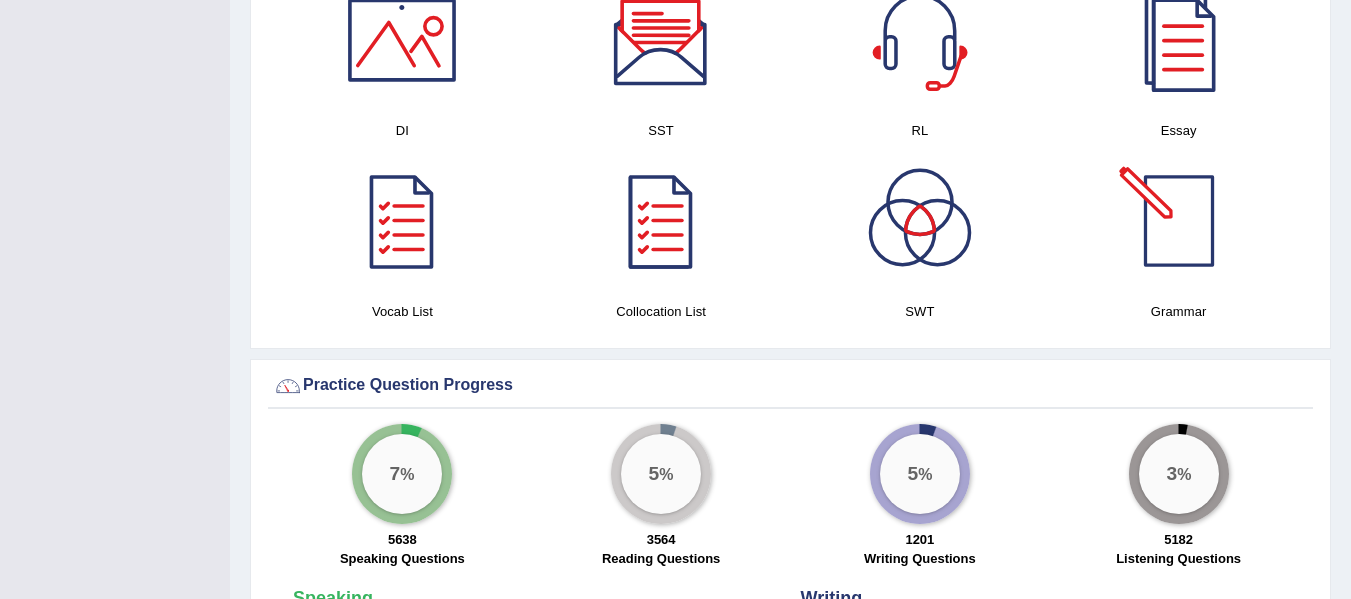 click at bounding box center (1179, 221) 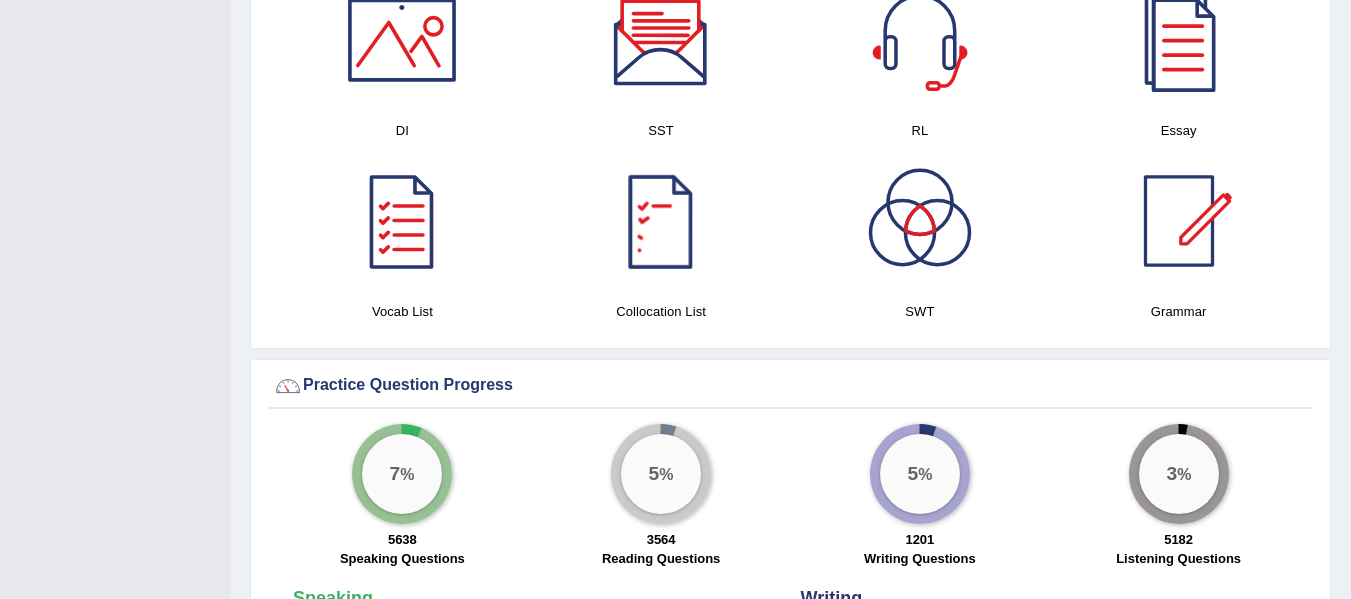 click at bounding box center [661, 221] 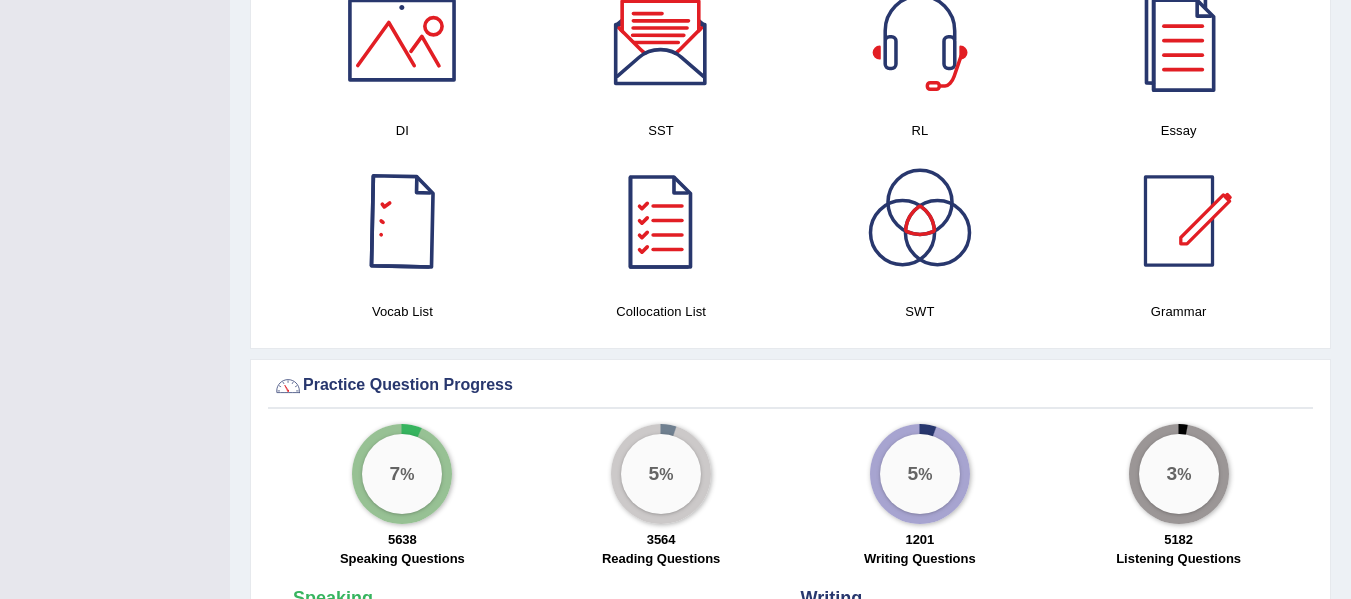 click at bounding box center [402, 221] 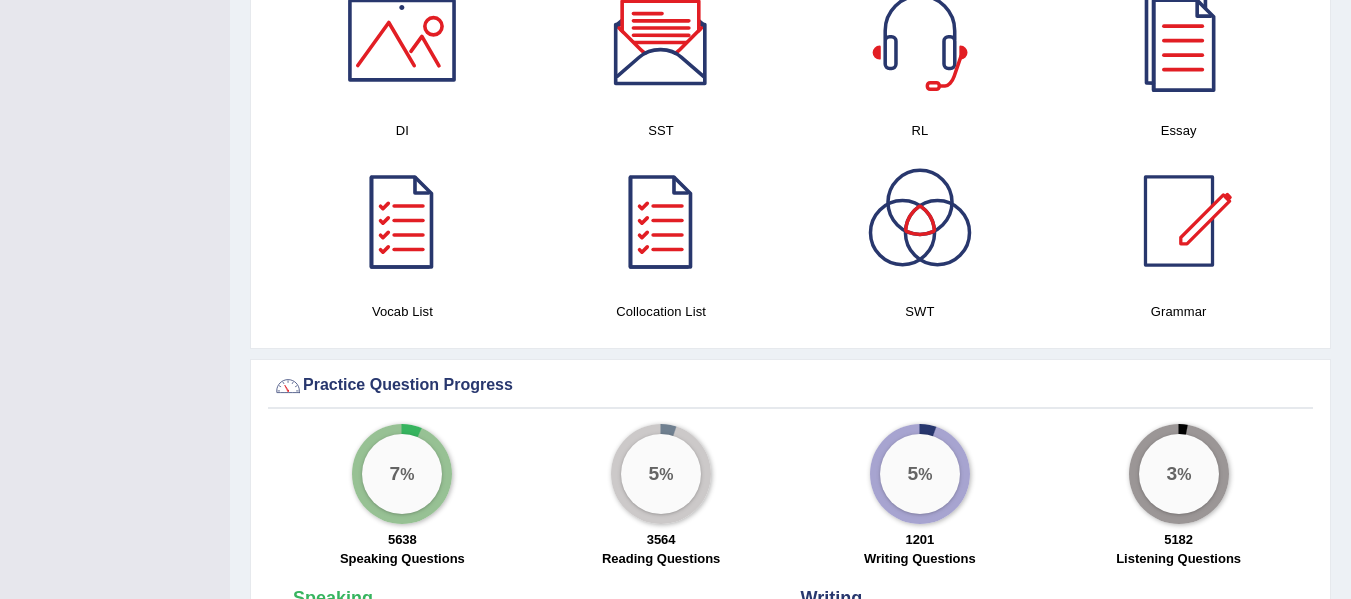 click at bounding box center (1179, 221) 